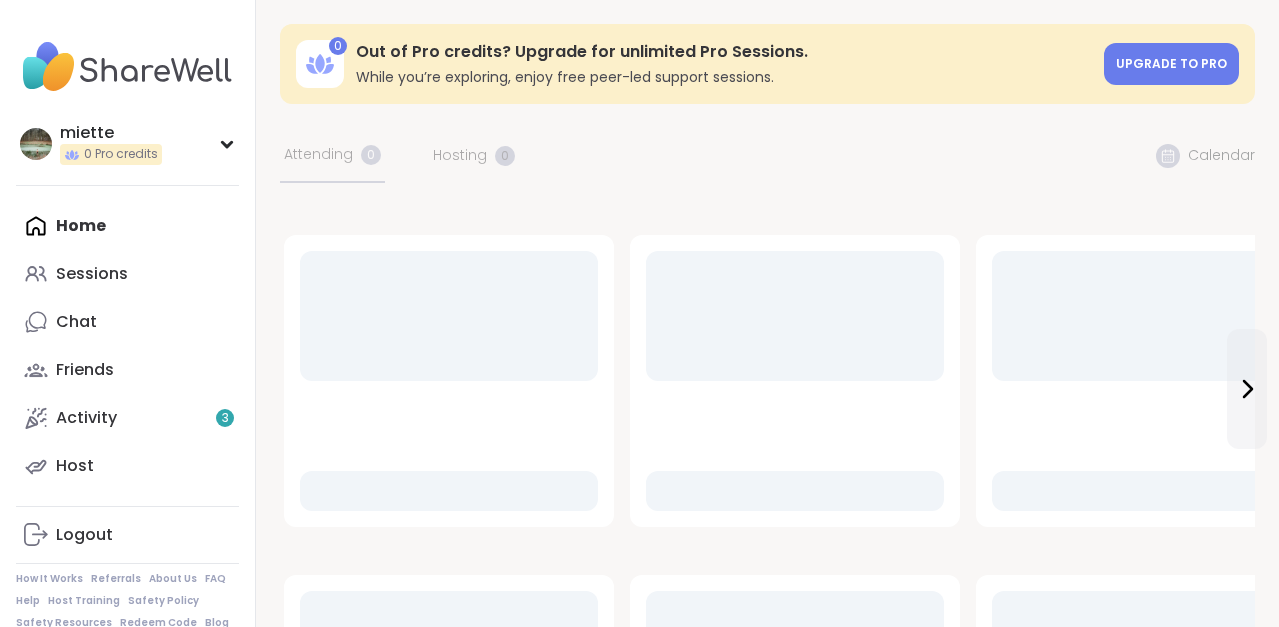 scroll, scrollTop: 0, scrollLeft: 0, axis: both 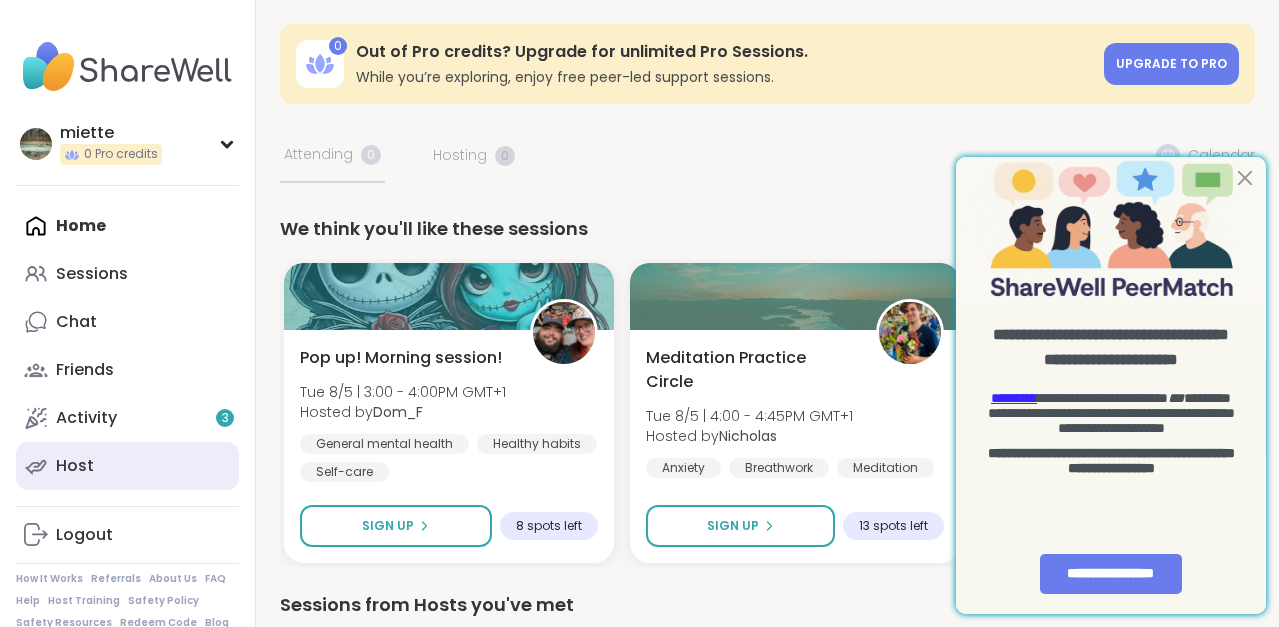 click on "Host" at bounding box center [127, 466] 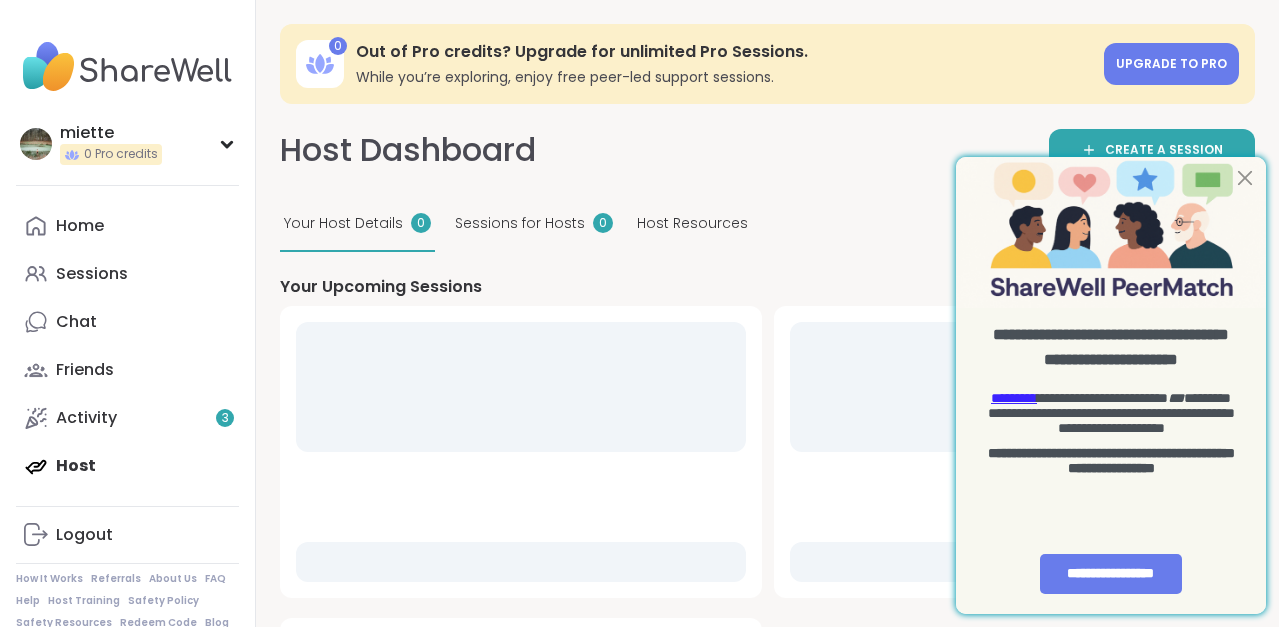 scroll, scrollTop: 0, scrollLeft: 0, axis: both 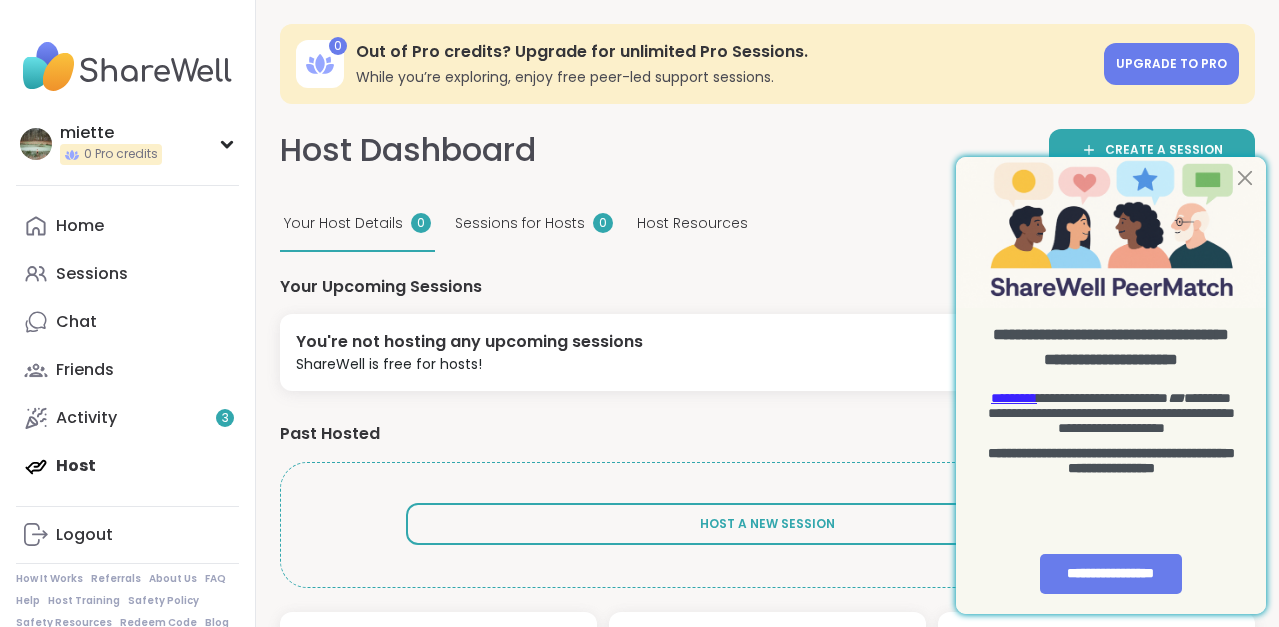 click at bounding box center [1111, 232] 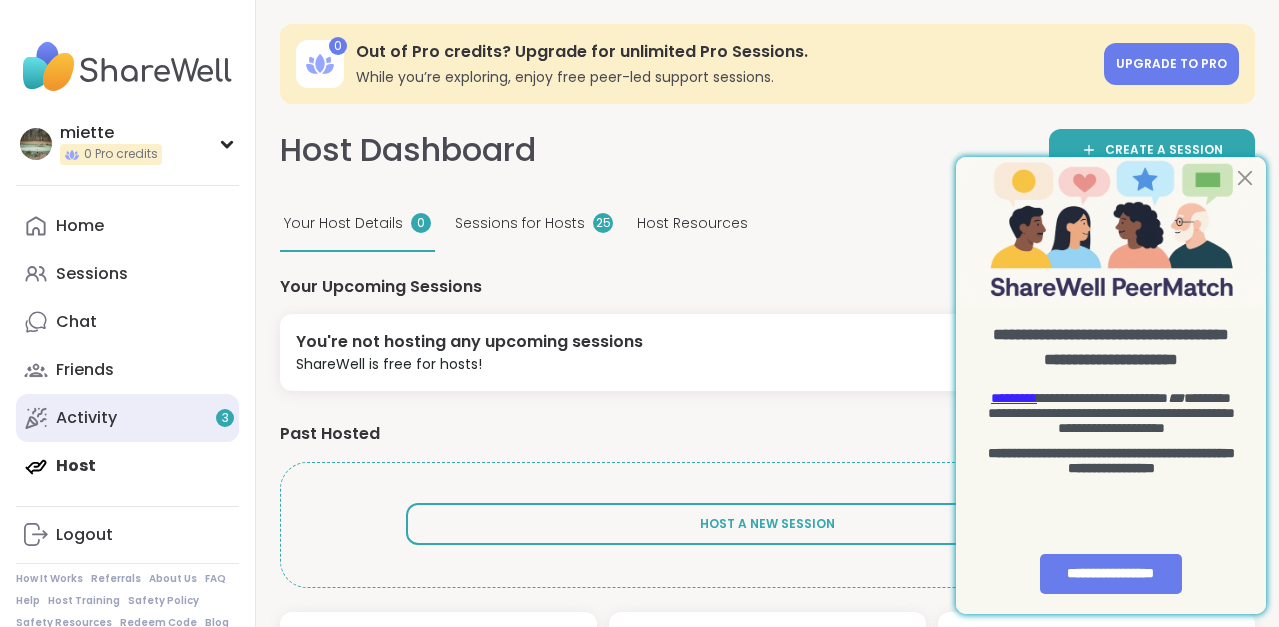 click on "Activity 3" at bounding box center (86, 418) 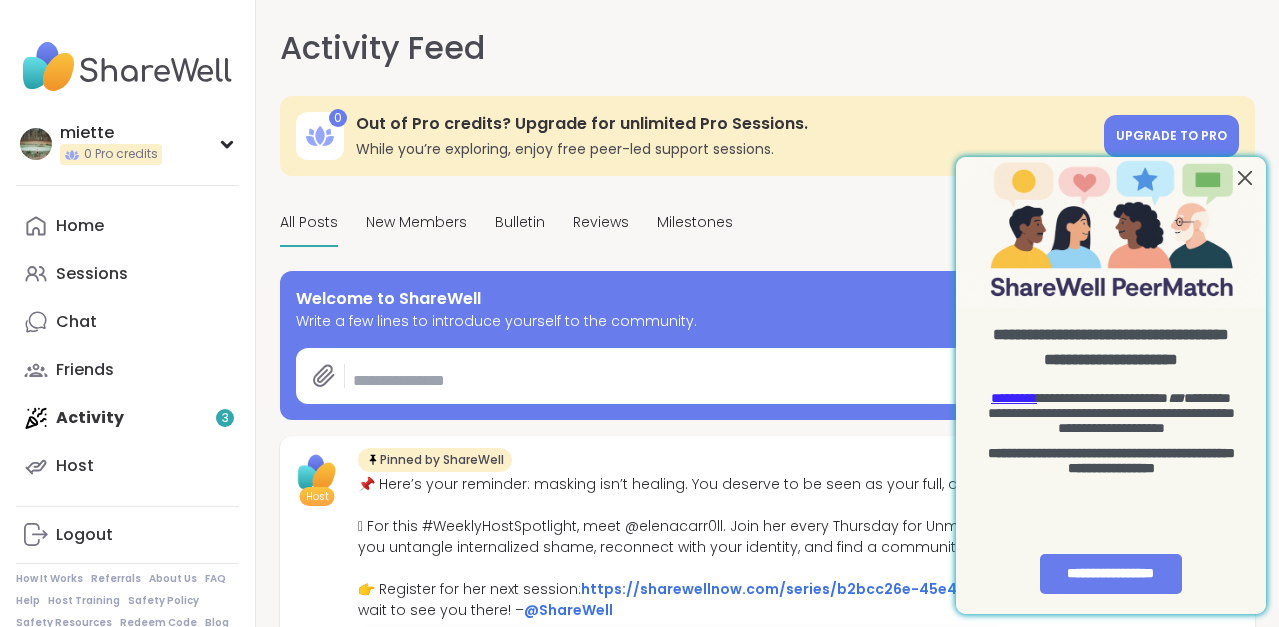 click at bounding box center (1245, 177) 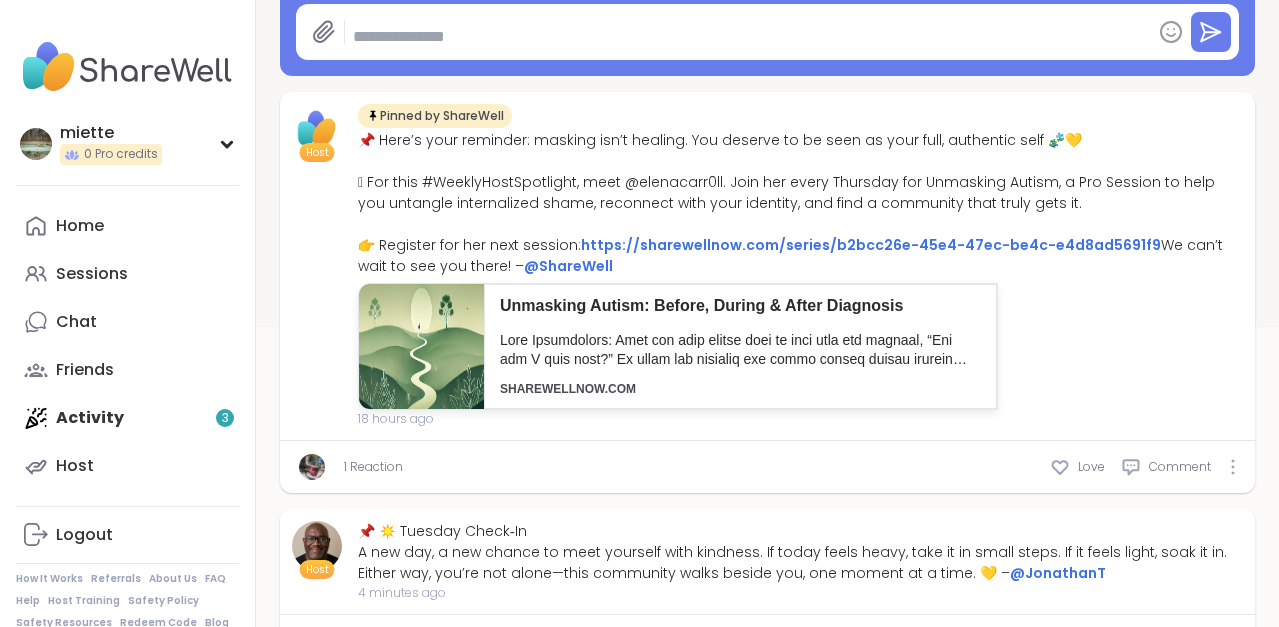 scroll, scrollTop: 0, scrollLeft: 0, axis: both 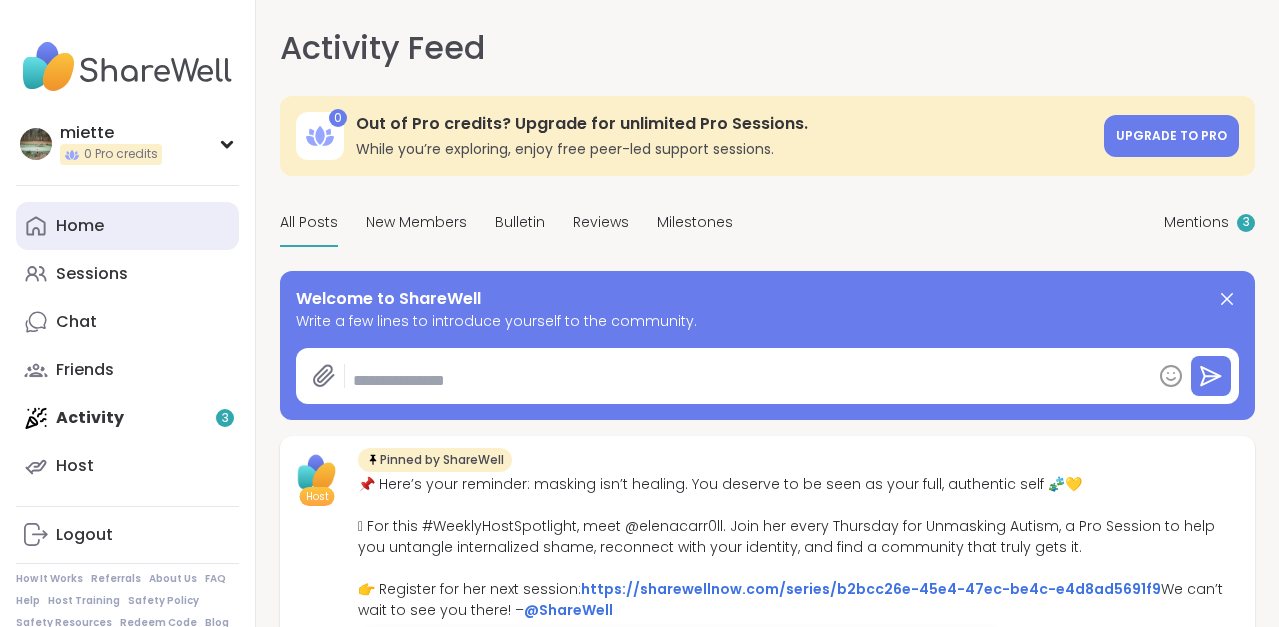 click on "Home" at bounding box center [80, 226] 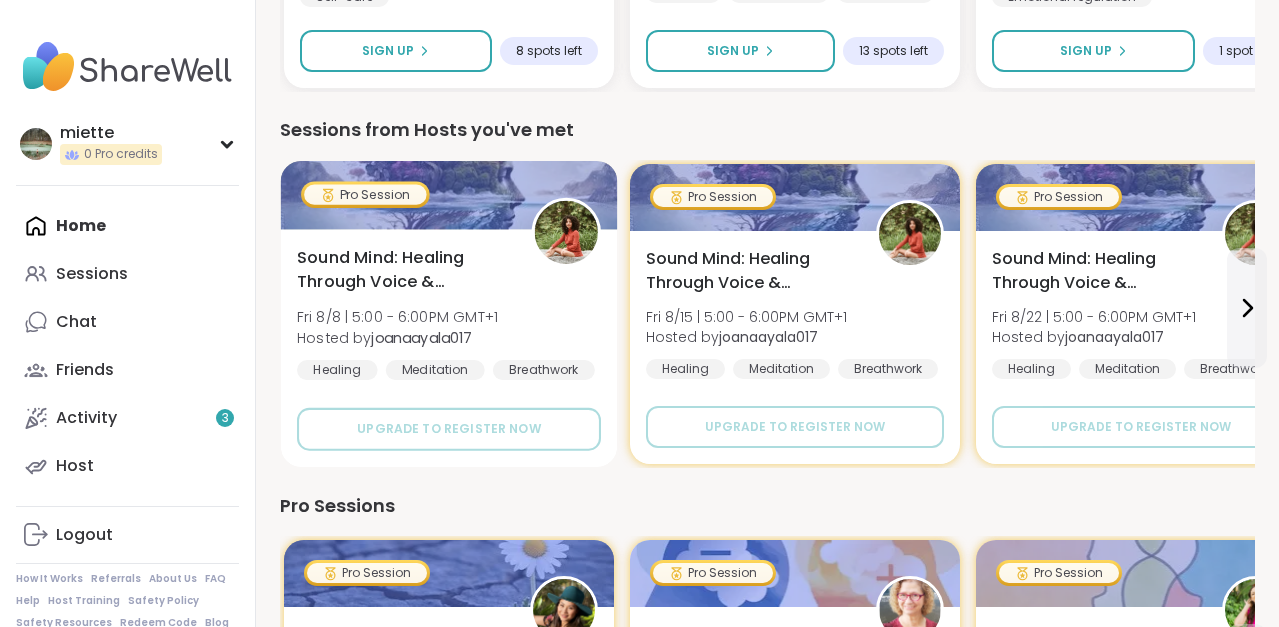 scroll, scrollTop: 465, scrollLeft: 0, axis: vertical 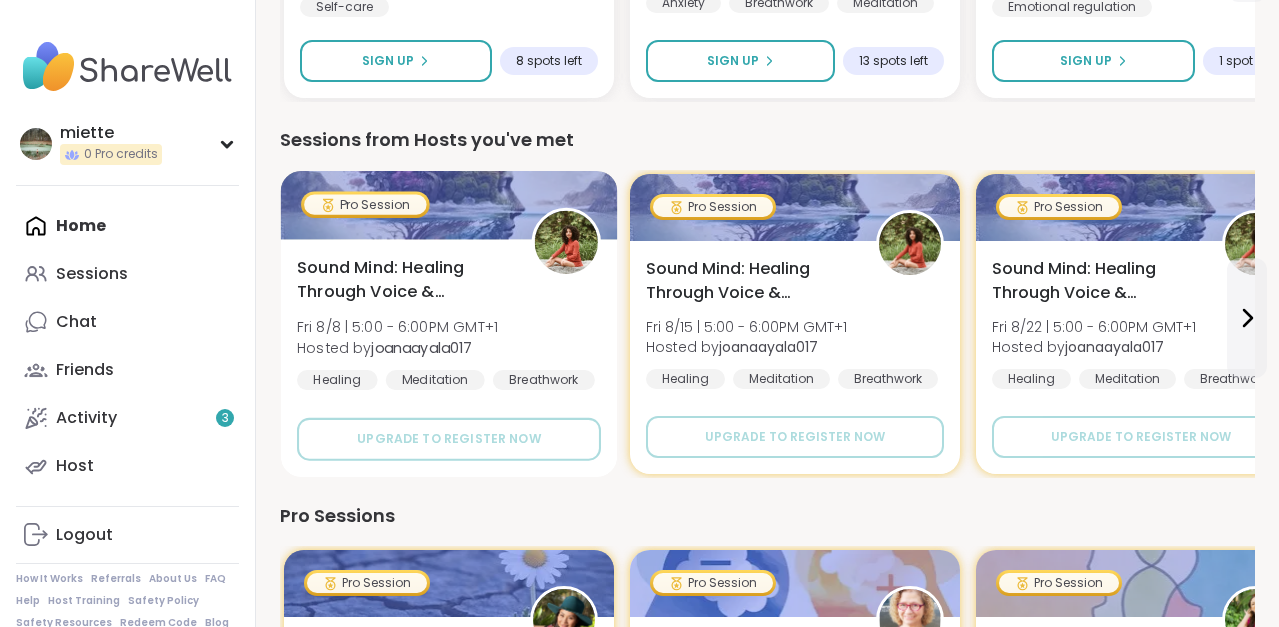 click on "Sound Mind: Healing Through Voice & Vibration Fri 8/8 | 5:00 - 6:00PM GMT+1 Hosted by  [USERNAME] Healing Meditation Breathwork" at bounding box center (449, 323) 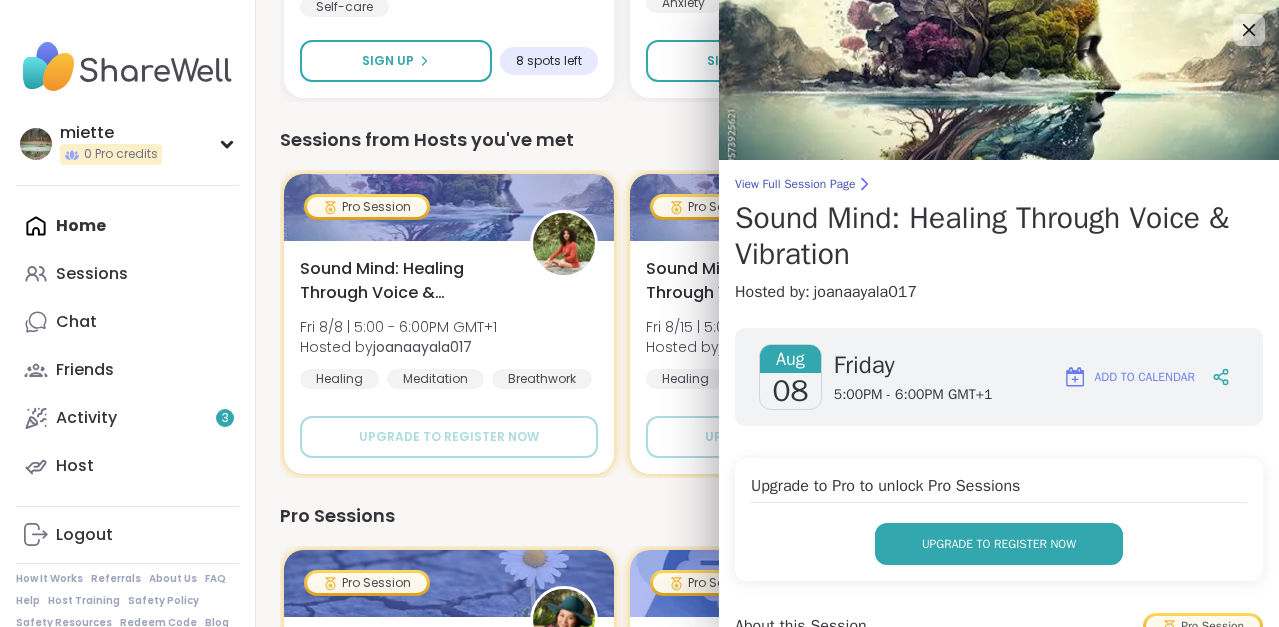 click on "Upgrade to register now" at bounding box center [999, 544] 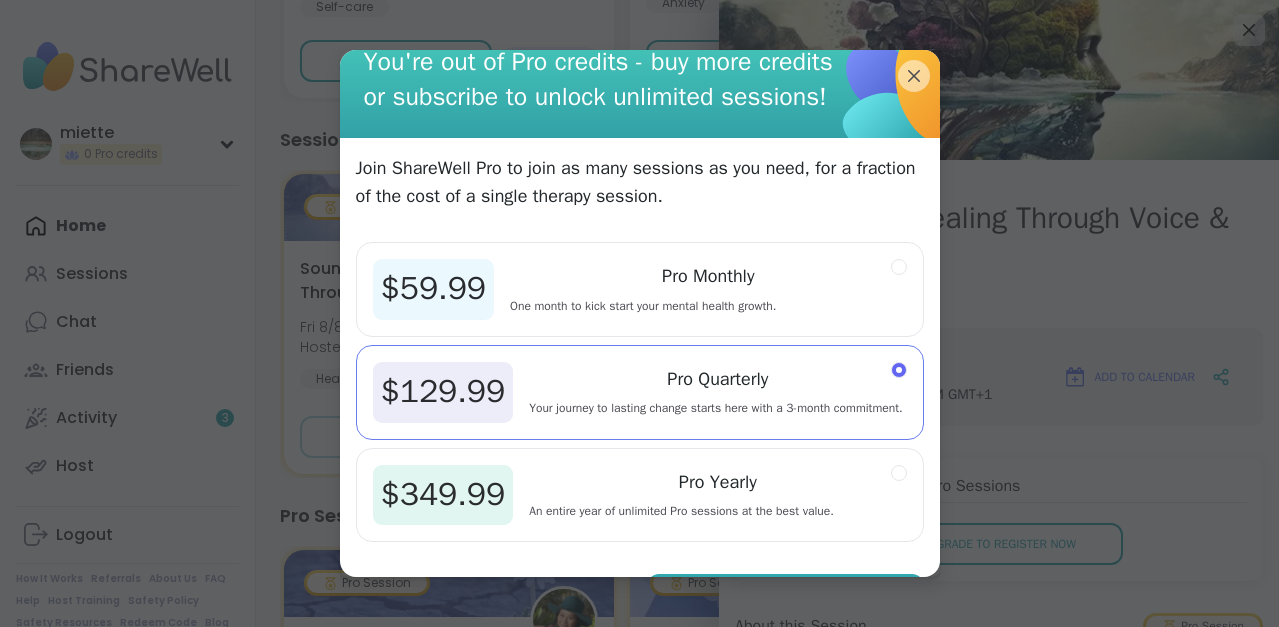 scroll, scrollTop: 0, scrollLeft: 0, axis: both 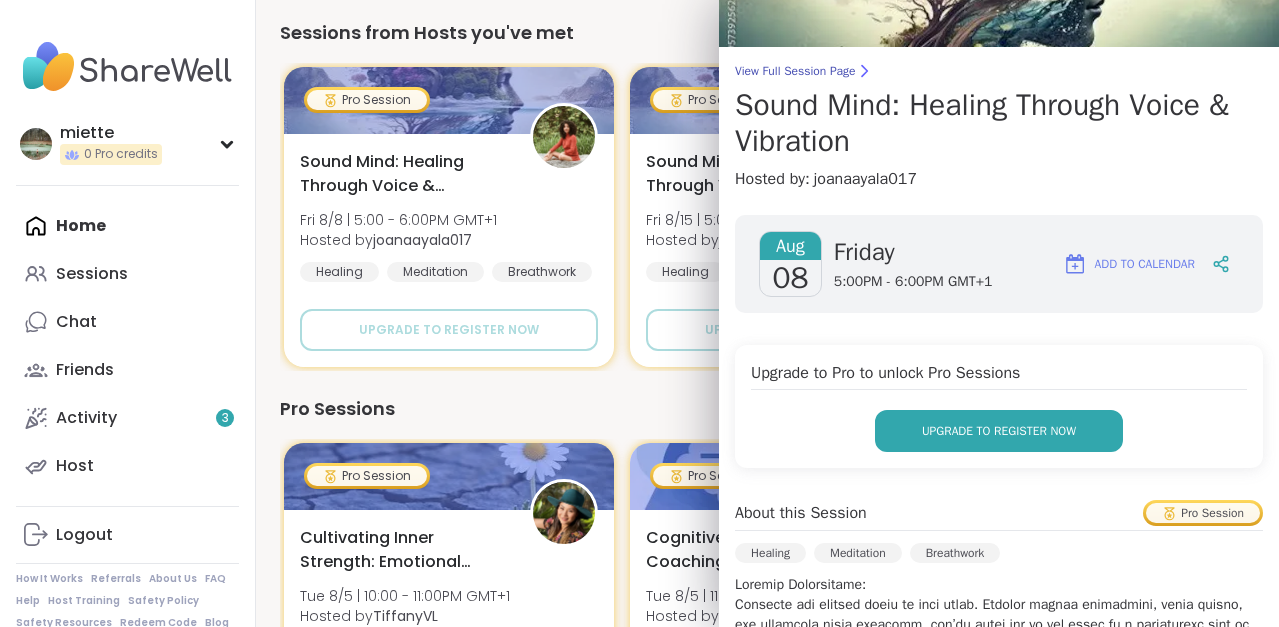 click on "Upgrade to register now" at bounding box center [999, 431] 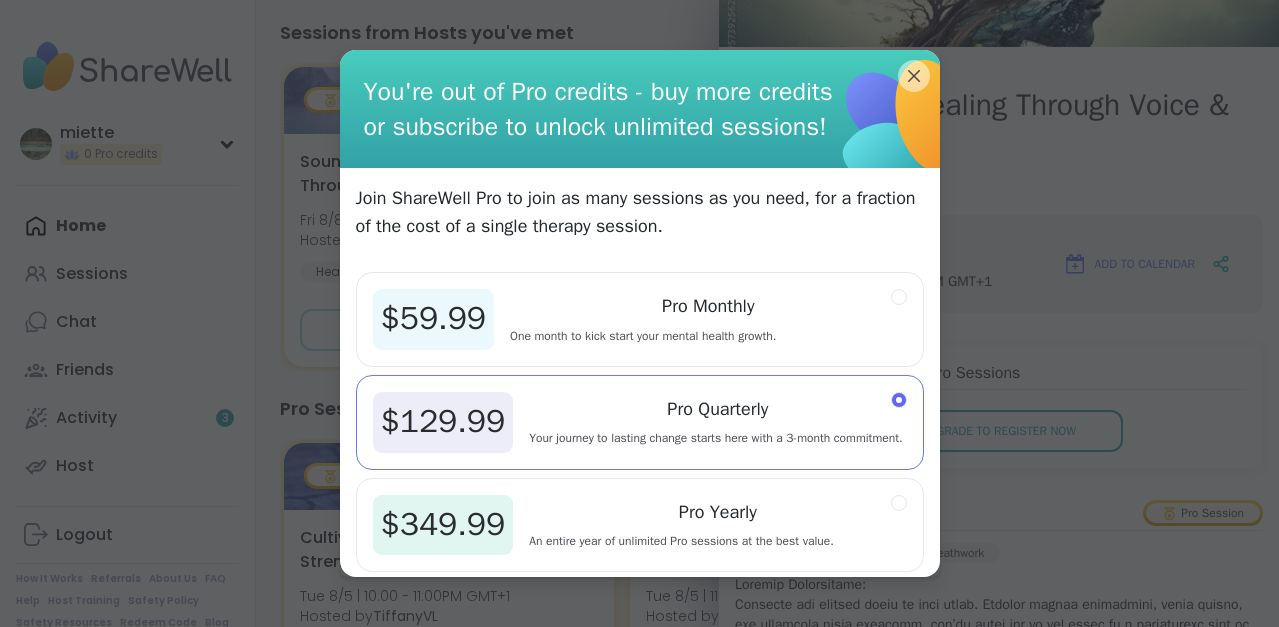 click on "Pro Monthly" at bounding box center [708, 310] 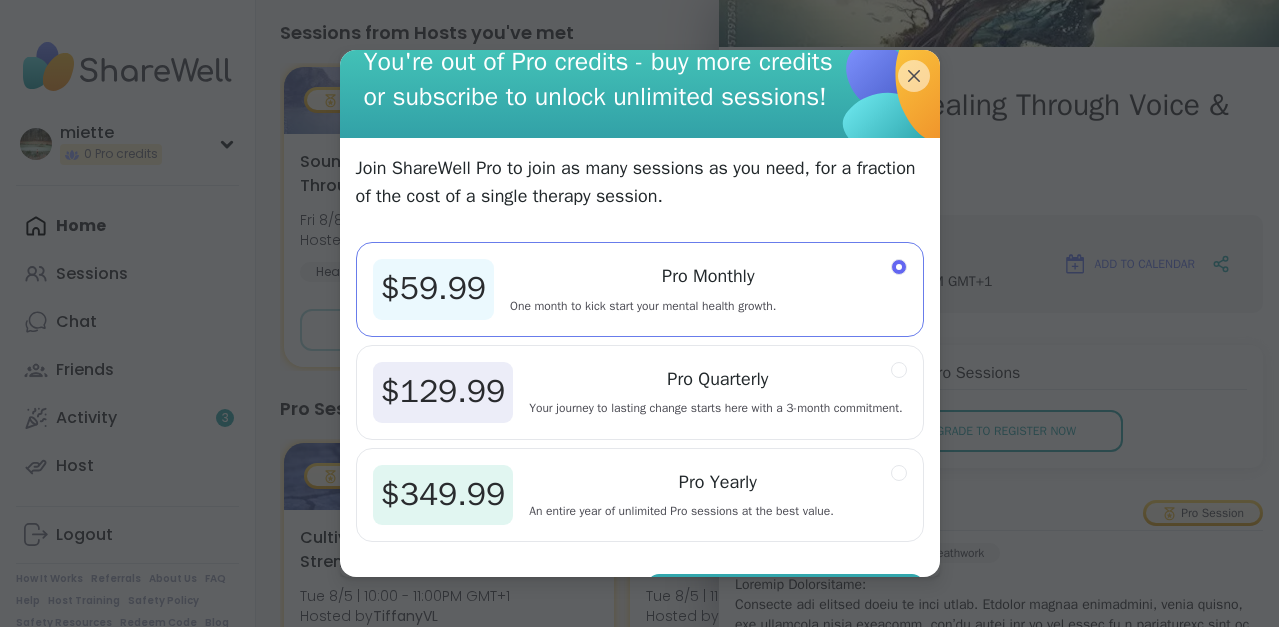 scroll, scrollTop: 25, scrollLeft: 0, axis: vertical 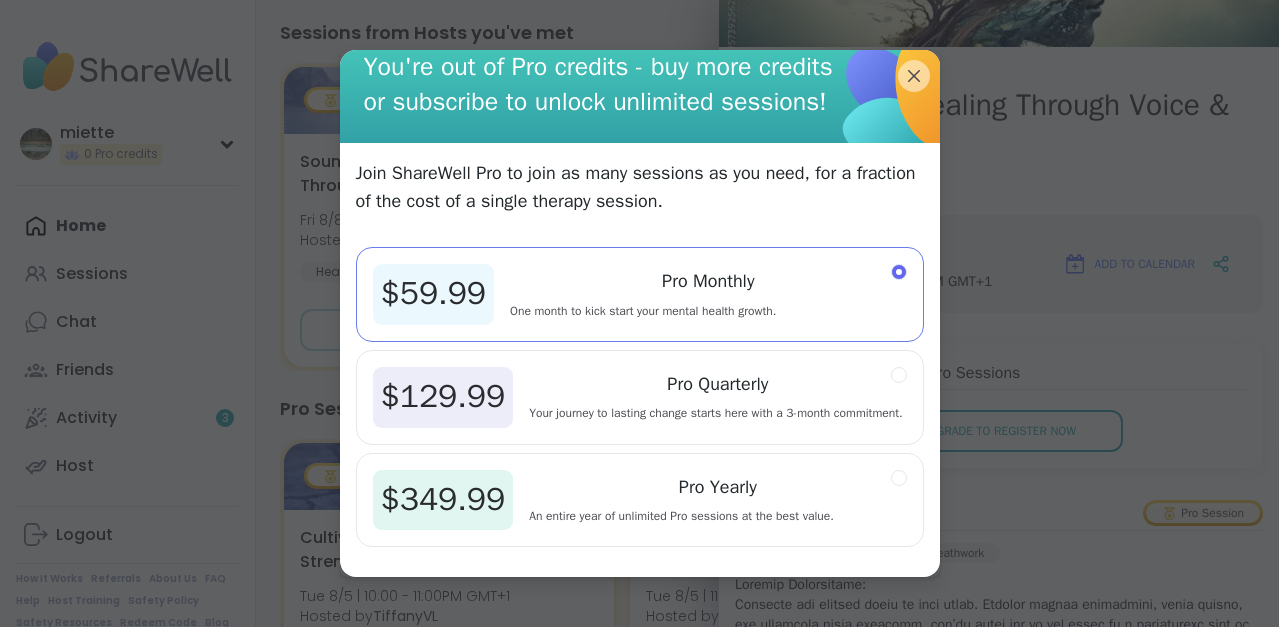 click on "UPGRADE TO PRO" at bounding box center [785, 600] 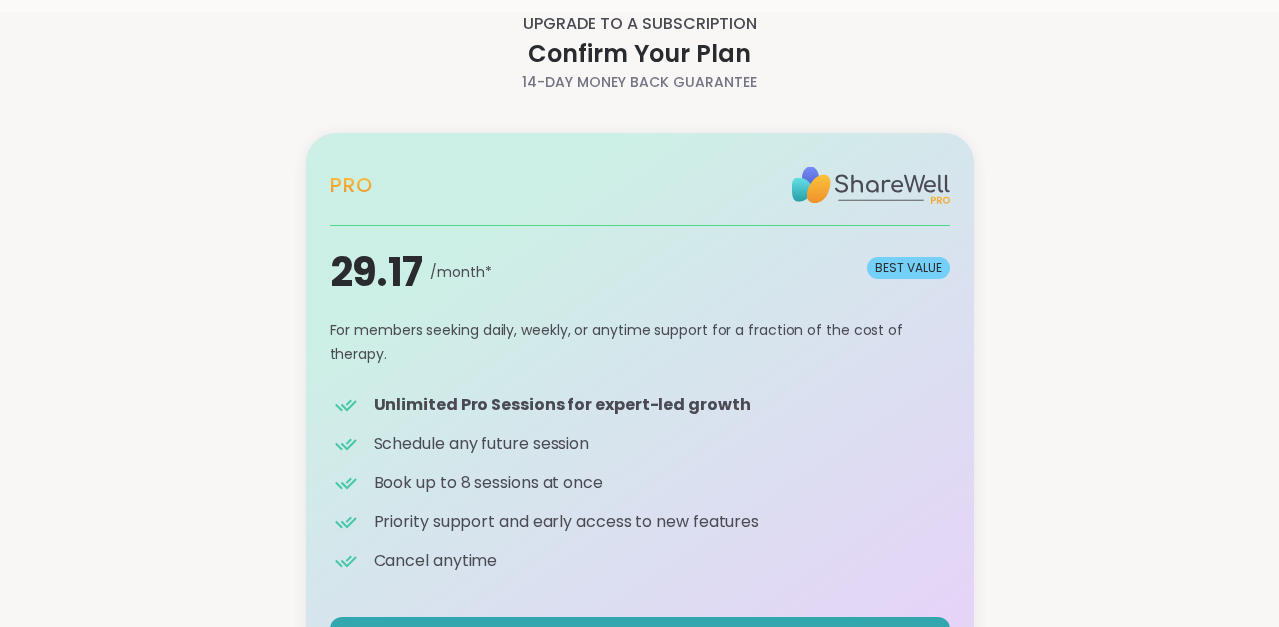 scroll, scrollTop: 31, scrollLeft: 0, axis: vertical 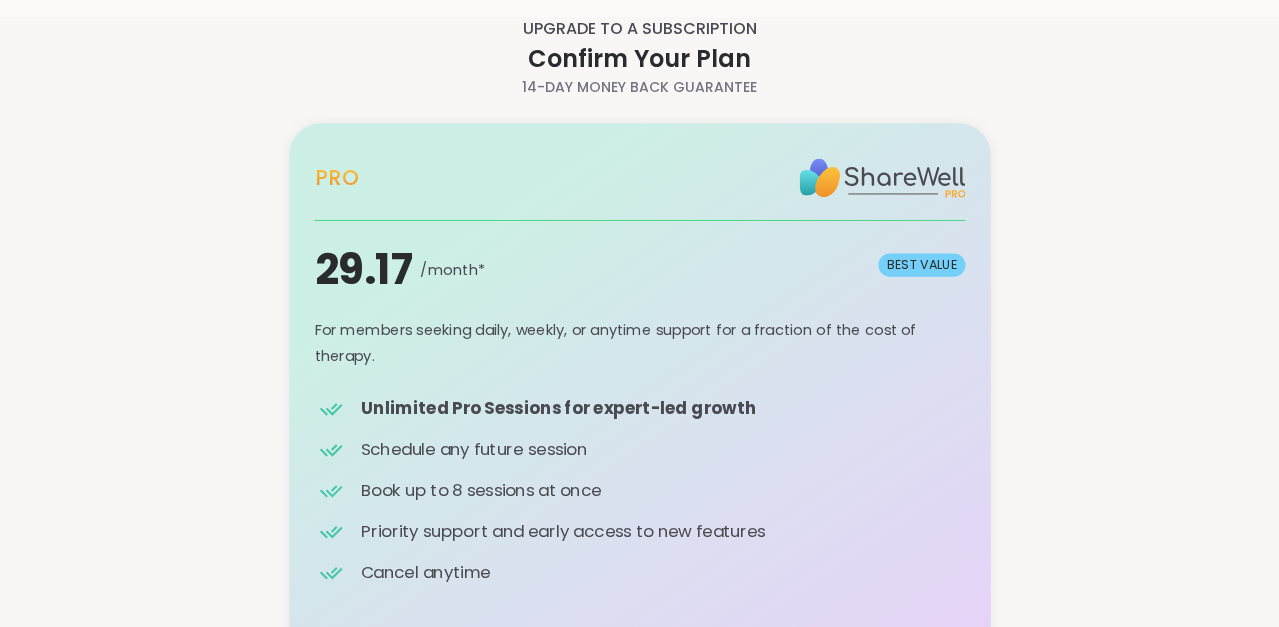 click on "View All Plans" at bounding box center [639, 653] 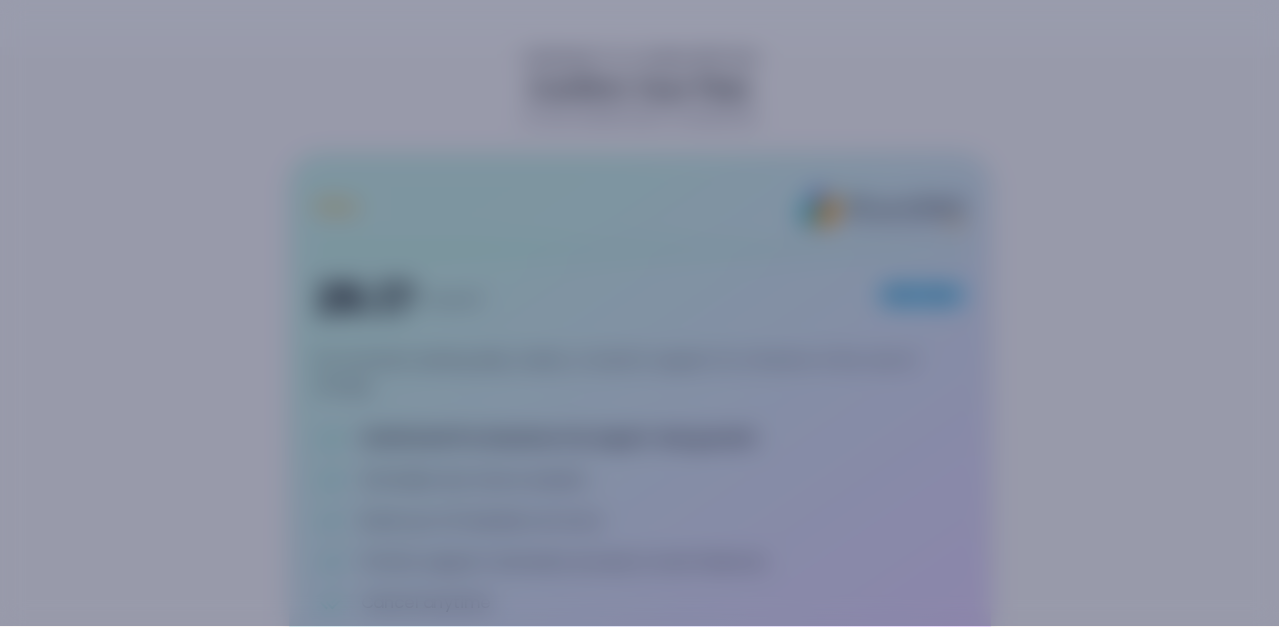 scroll, scrollTop: 0, scrollLeft: 0, axis: both 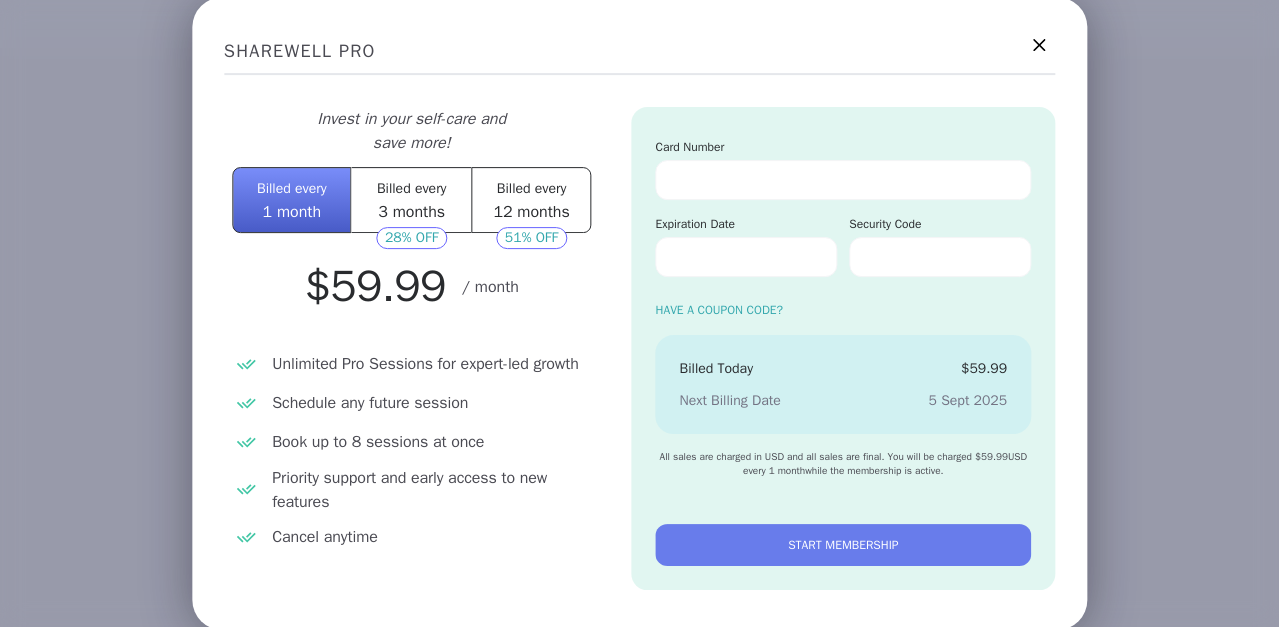 type 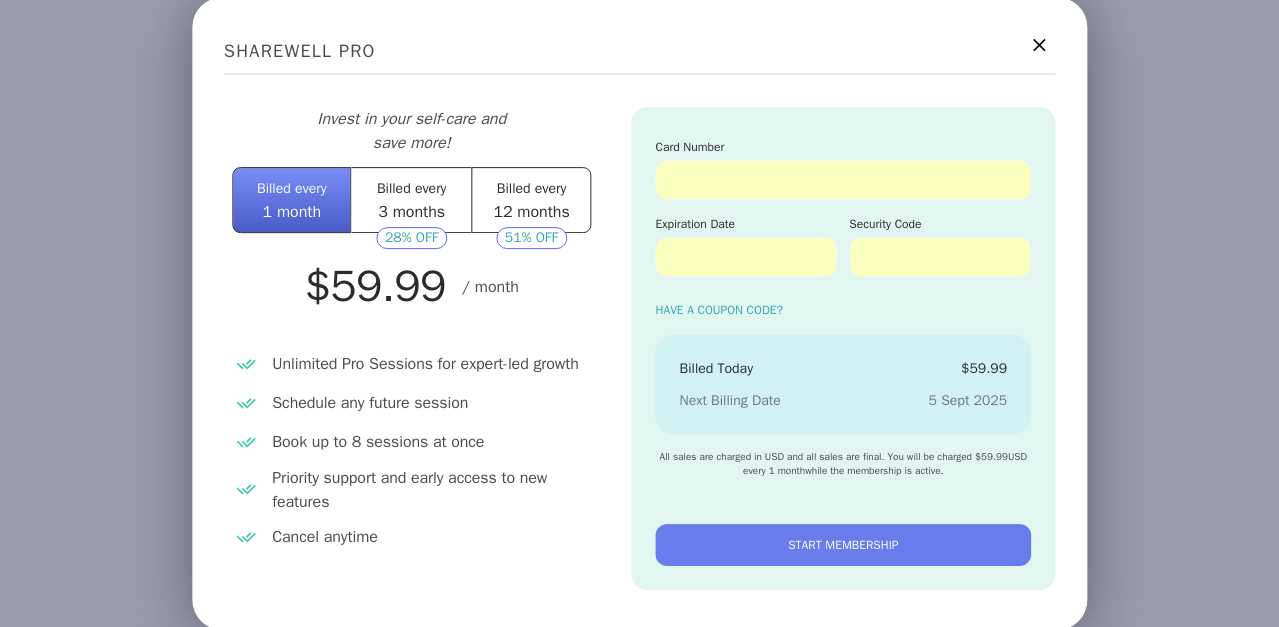 click on "START MEMBERSHIP" at bounding box center (843, 545) 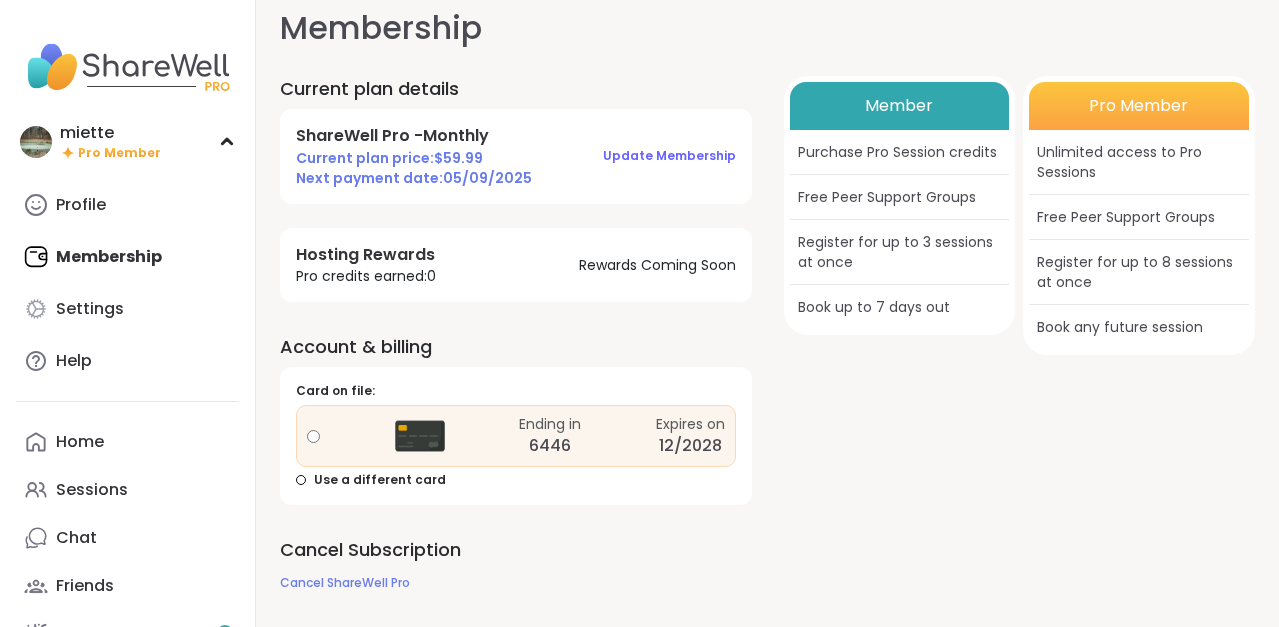 scroll, scrollTop: 0, scrollLeft: 0, axis: both 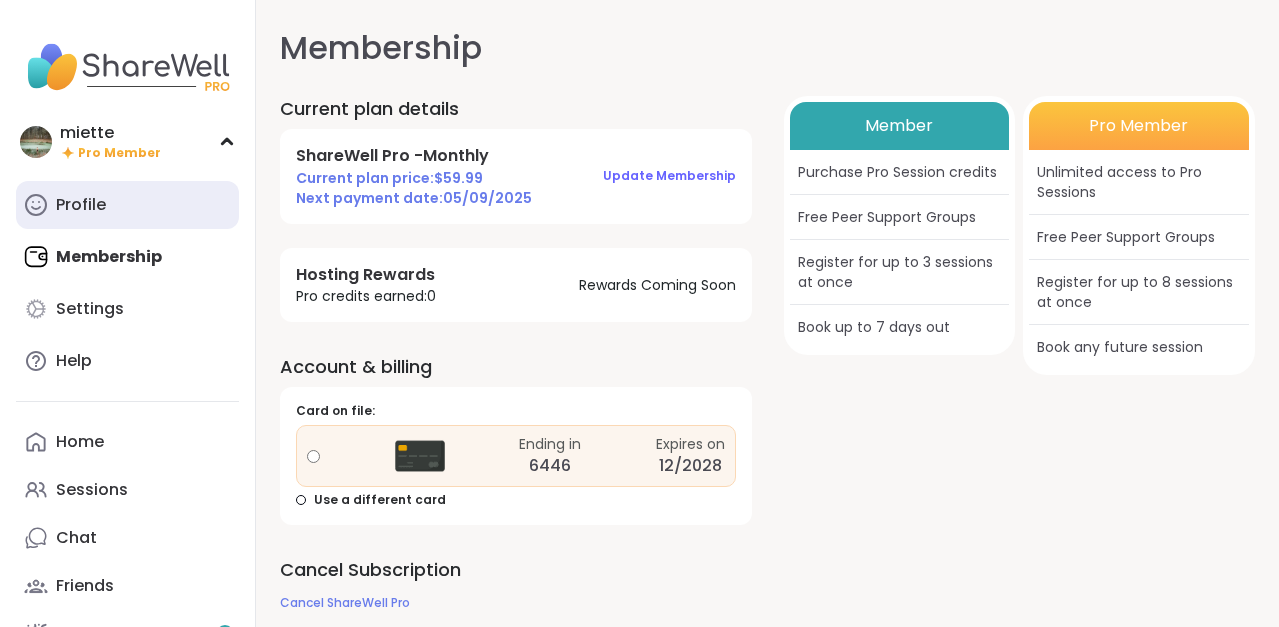 click on "Profile" at bounding box center (127, 205) 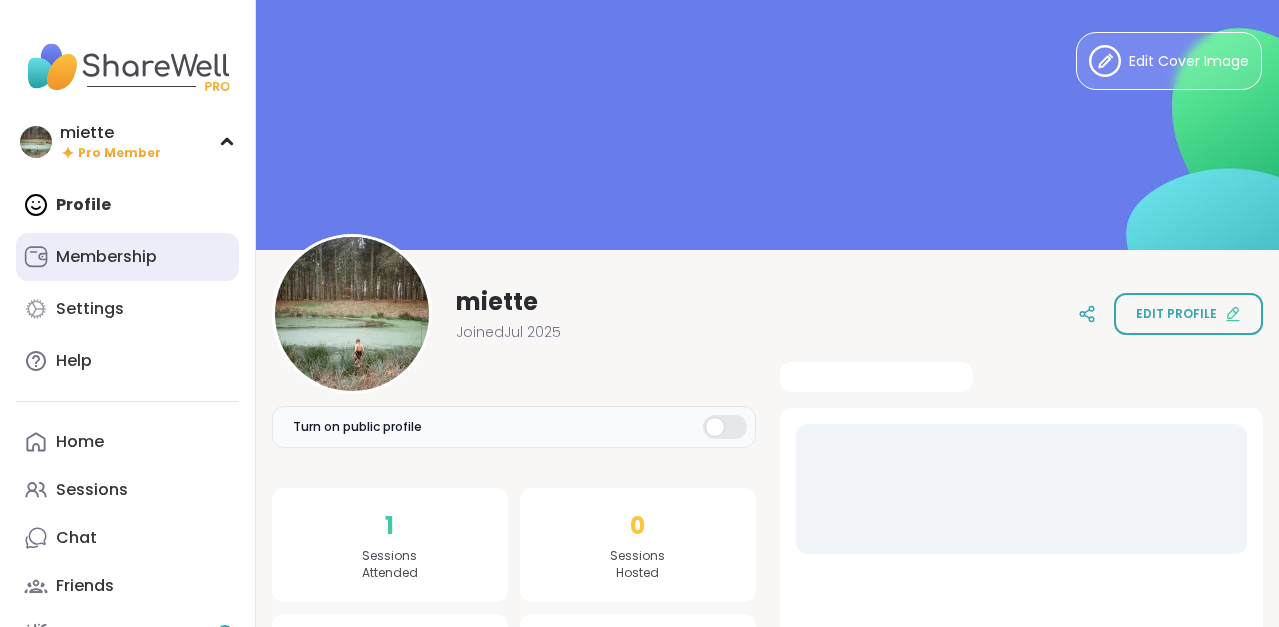 scroll, scrollTop: 0, scrollLeft: 0, axis: both 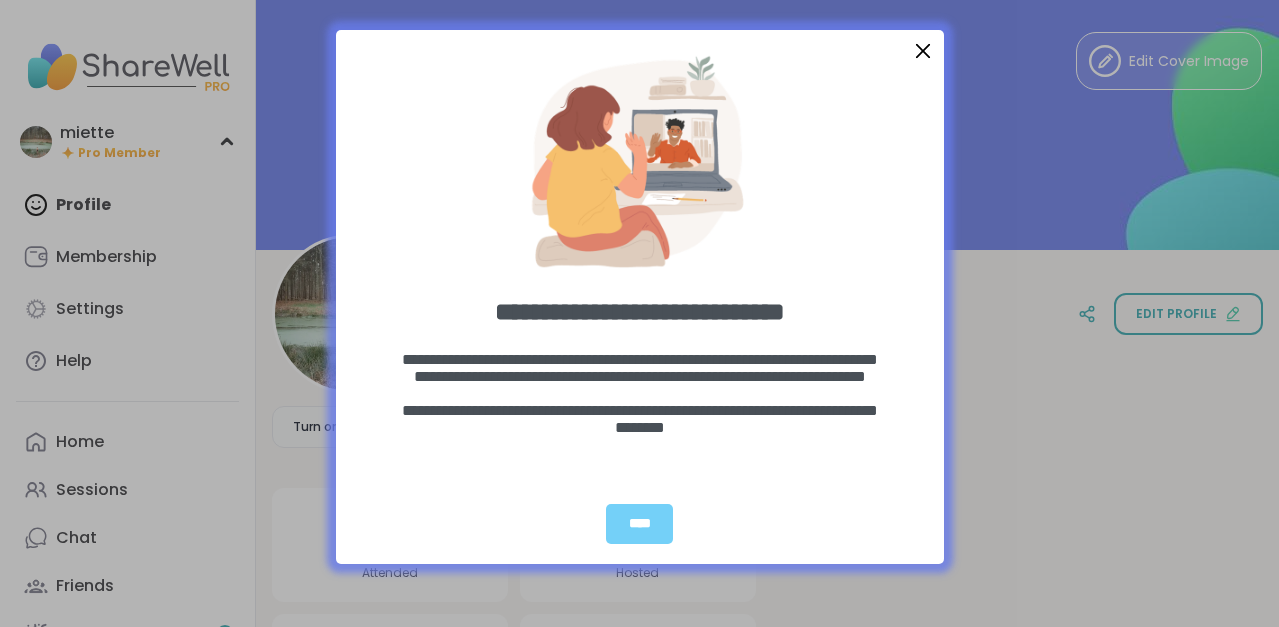 click at bounding box center [922, 51] 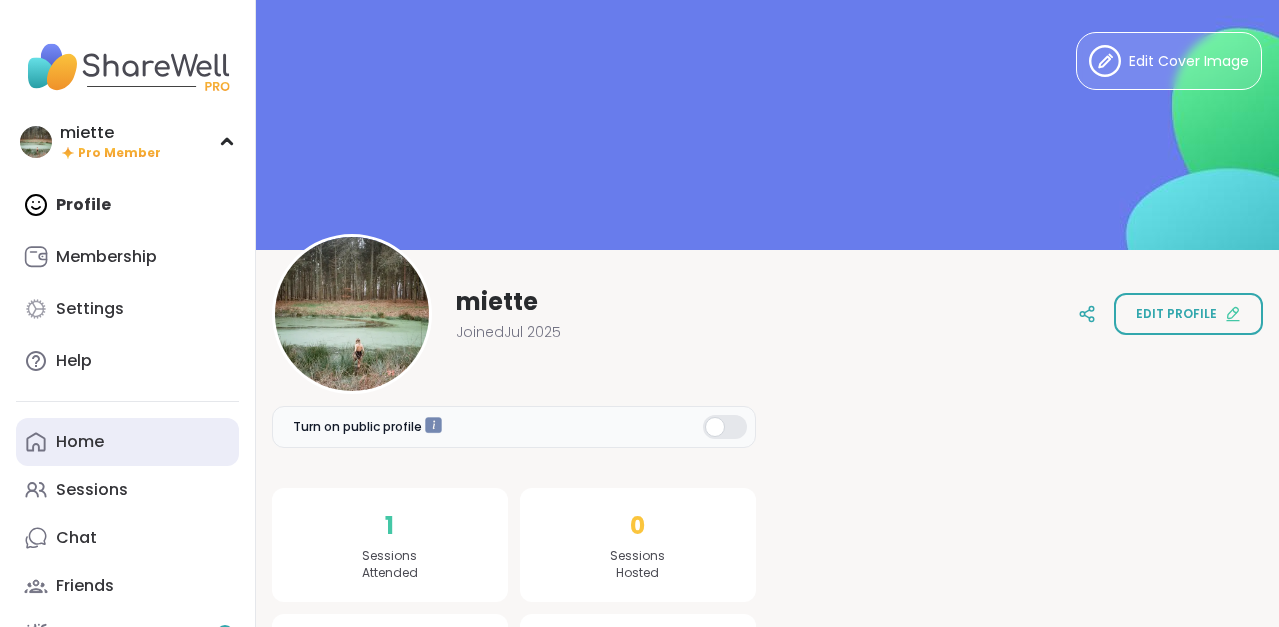 click on "Home" at bounding box center (80, 442) 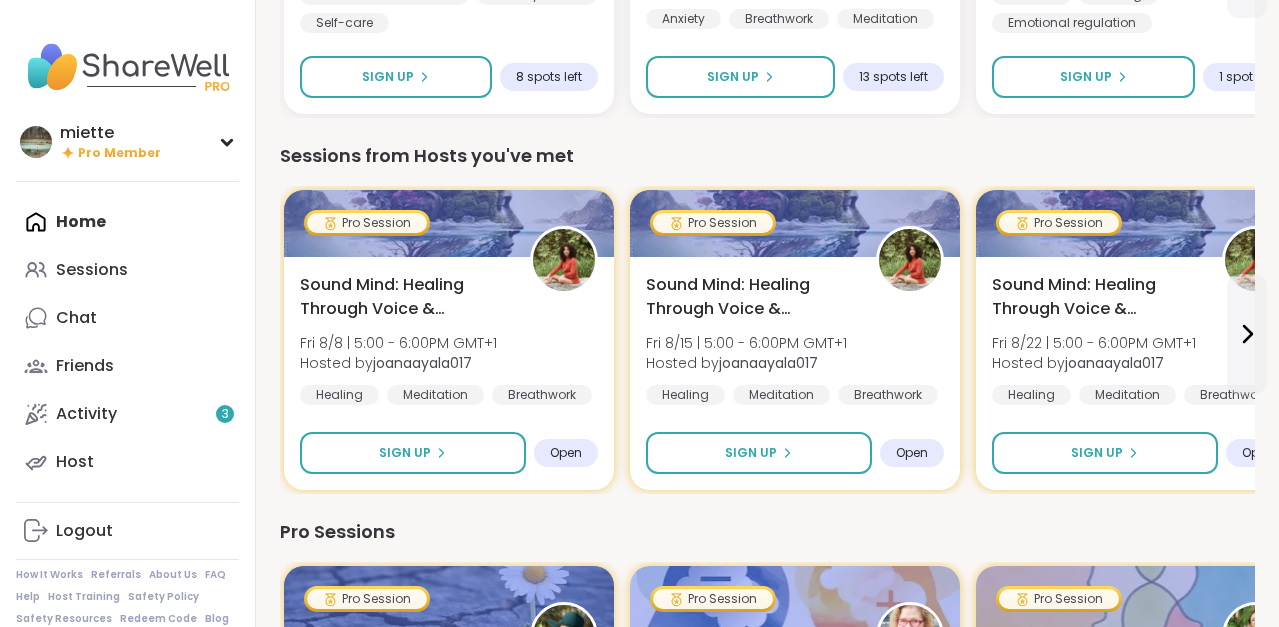 scroll, scrollTop: 468, scrollLeft: 0, axis: vertical 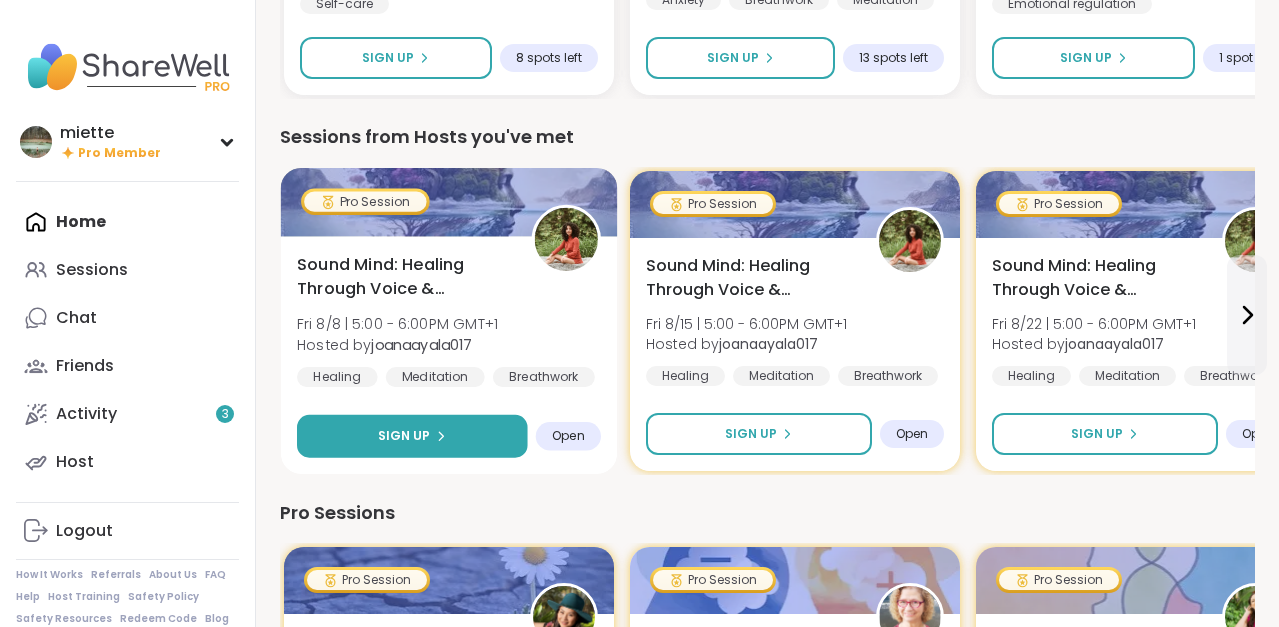 click on "Sign Up" at bounding box center [404, 436] 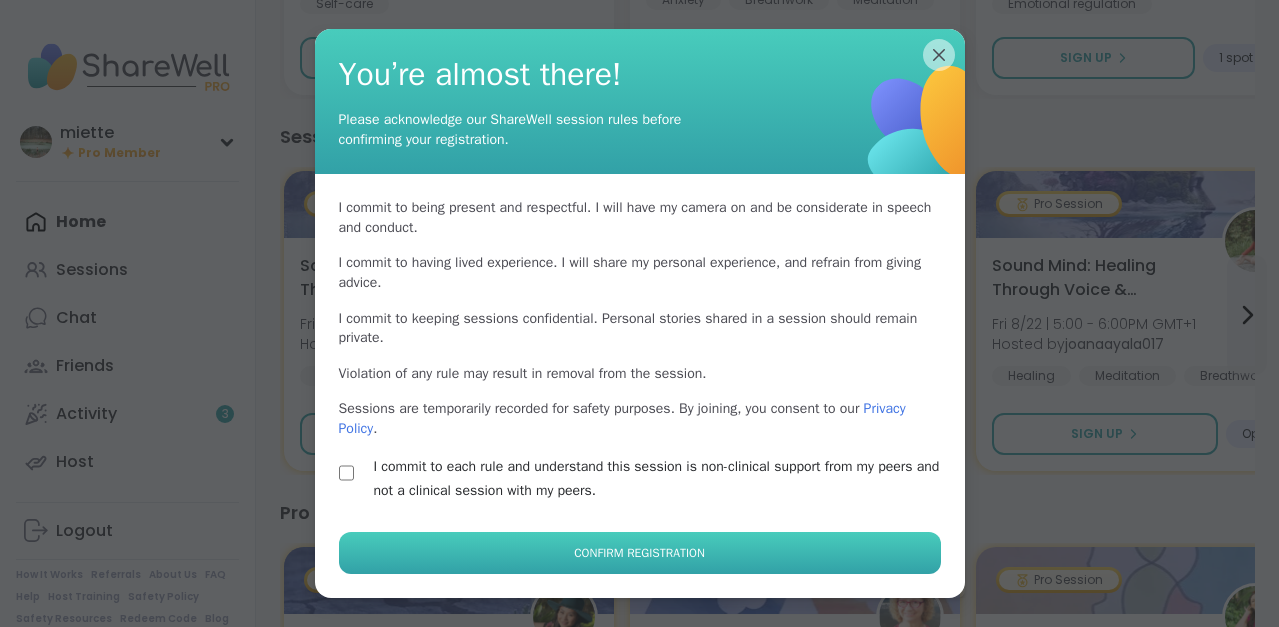click on "Confirm Registration" at bounding box center (640, 553) 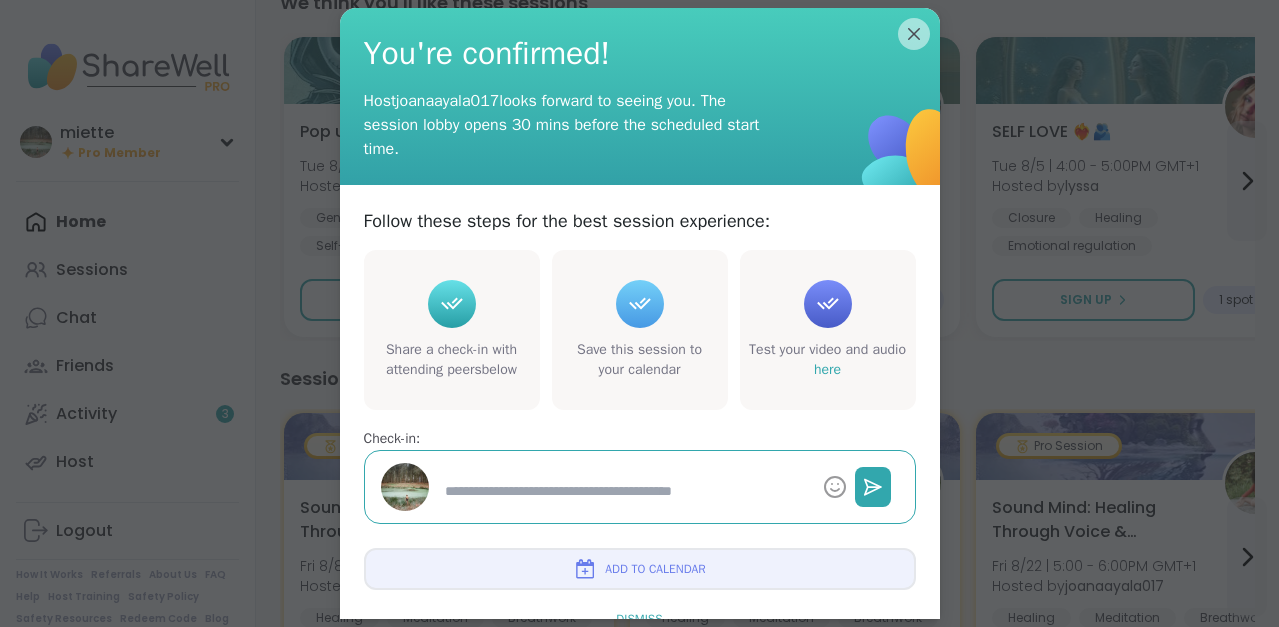 click on "Dismiss" at bounding box center (639, 619) 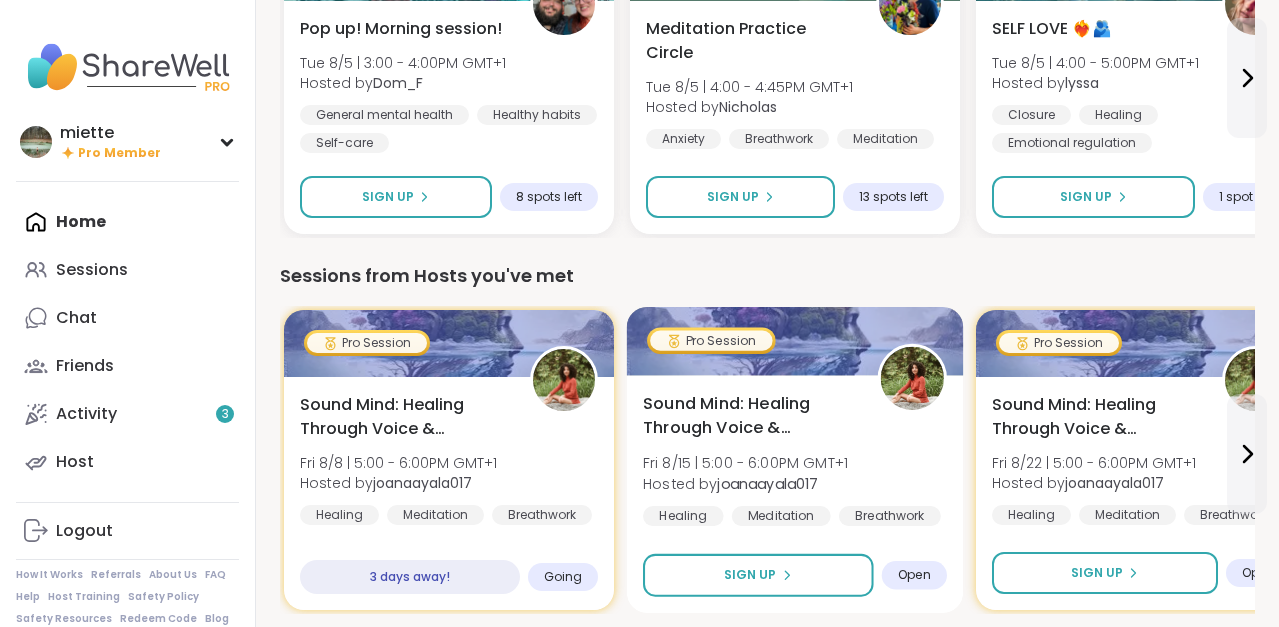 scroll, scrollTop: 575, scrollLeft: 0, axis: vertical 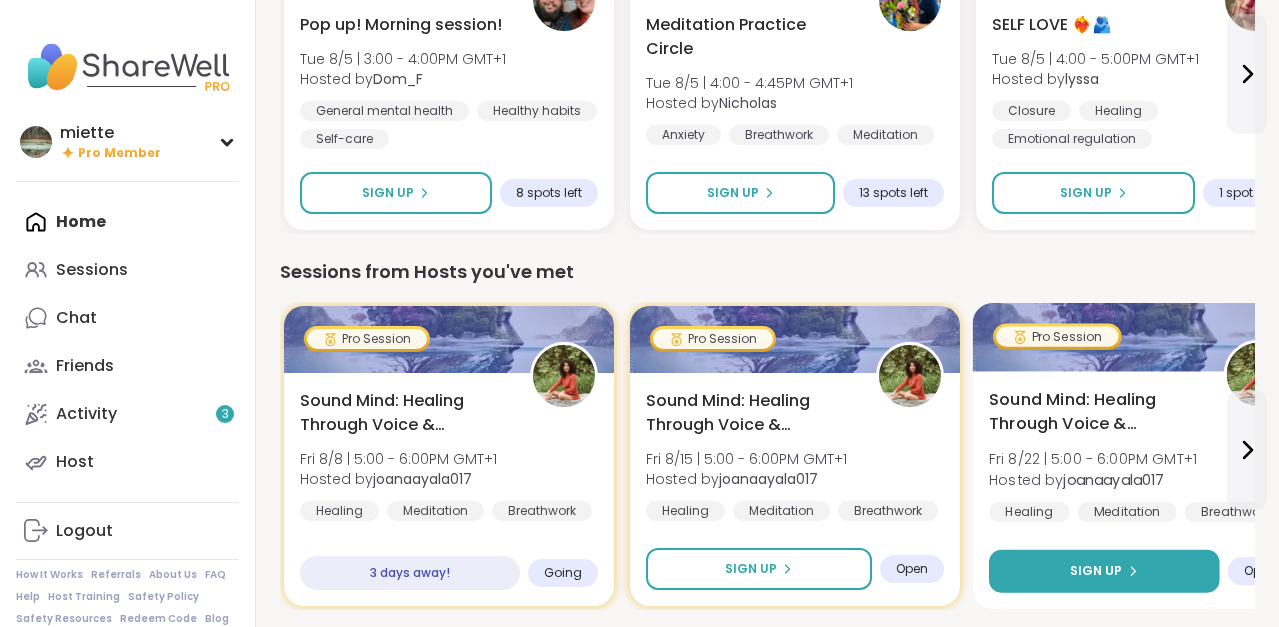 click on "Sign Up" at bounding box center [1096, 571] 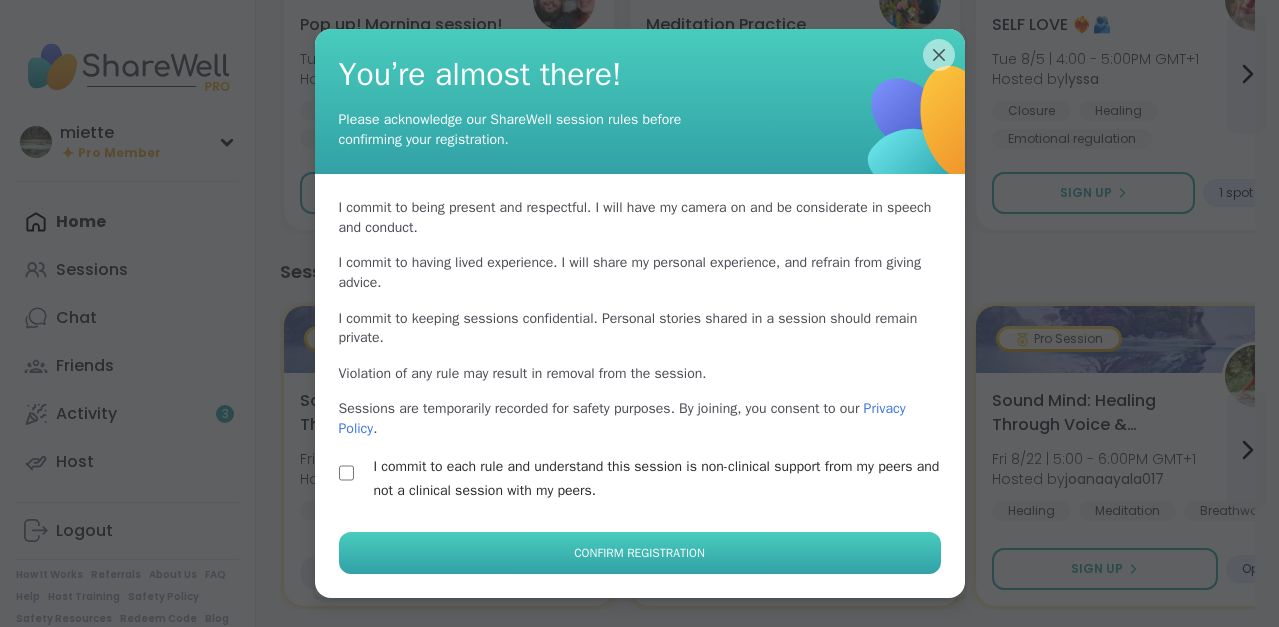 click on "Confirm Registration" at bounding box center [640, 553] 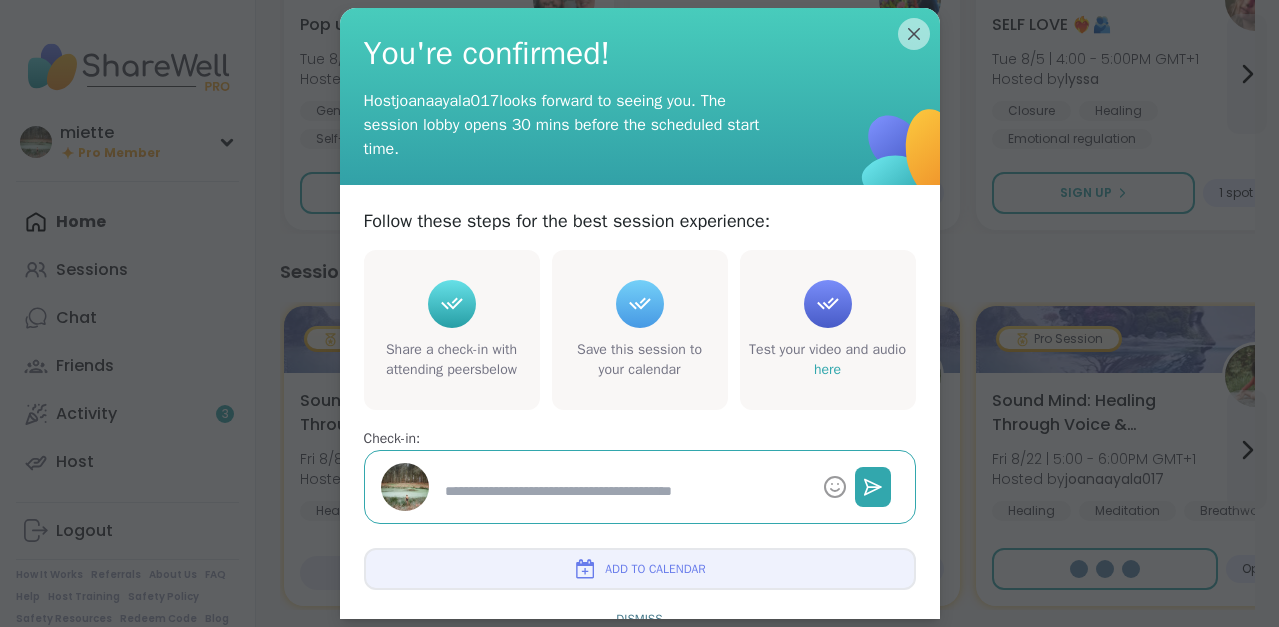 type on "*" 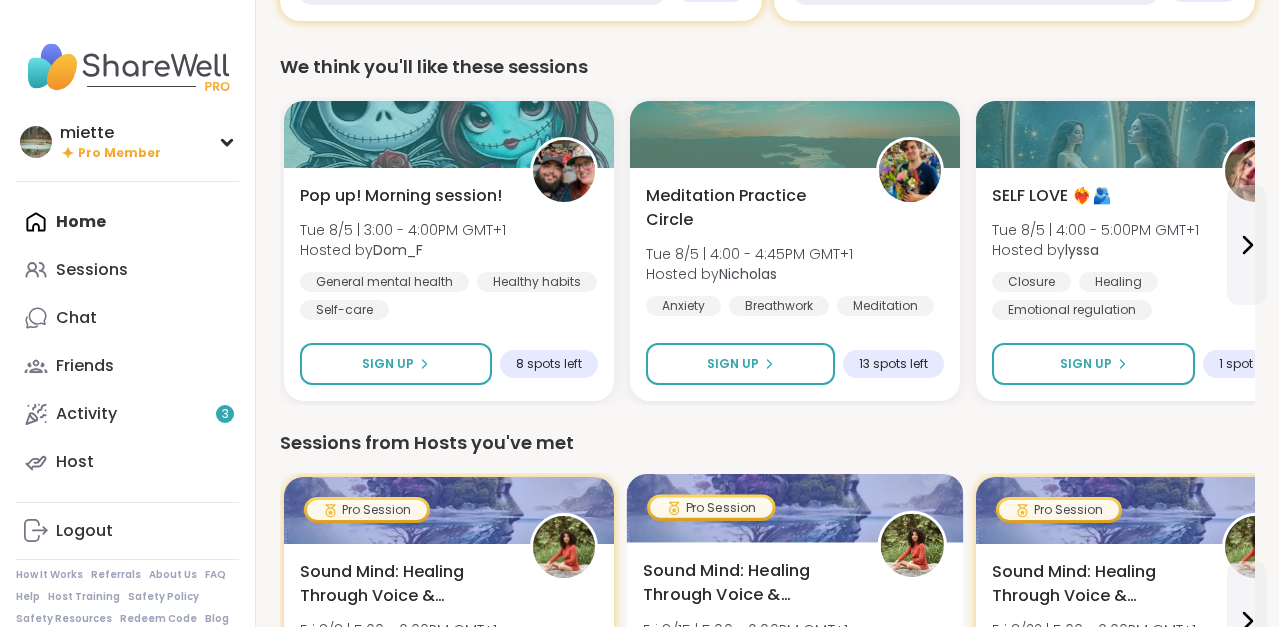 scroll, scrollTop: 0, scrollLeft: 0, axis: both 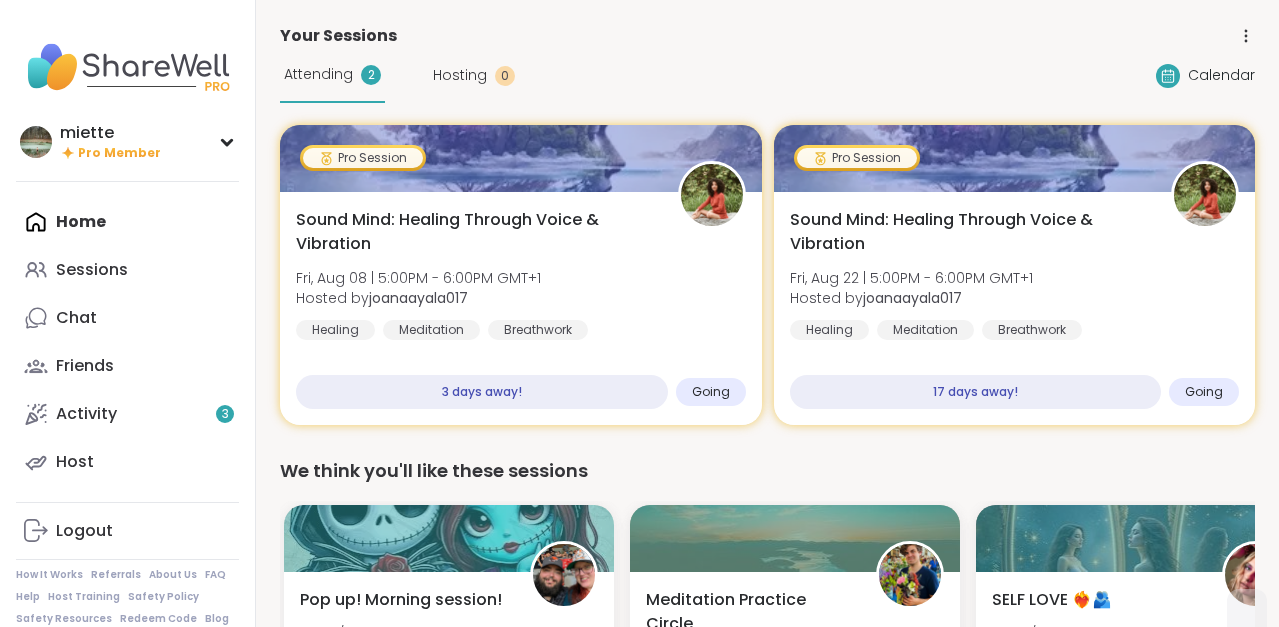 click 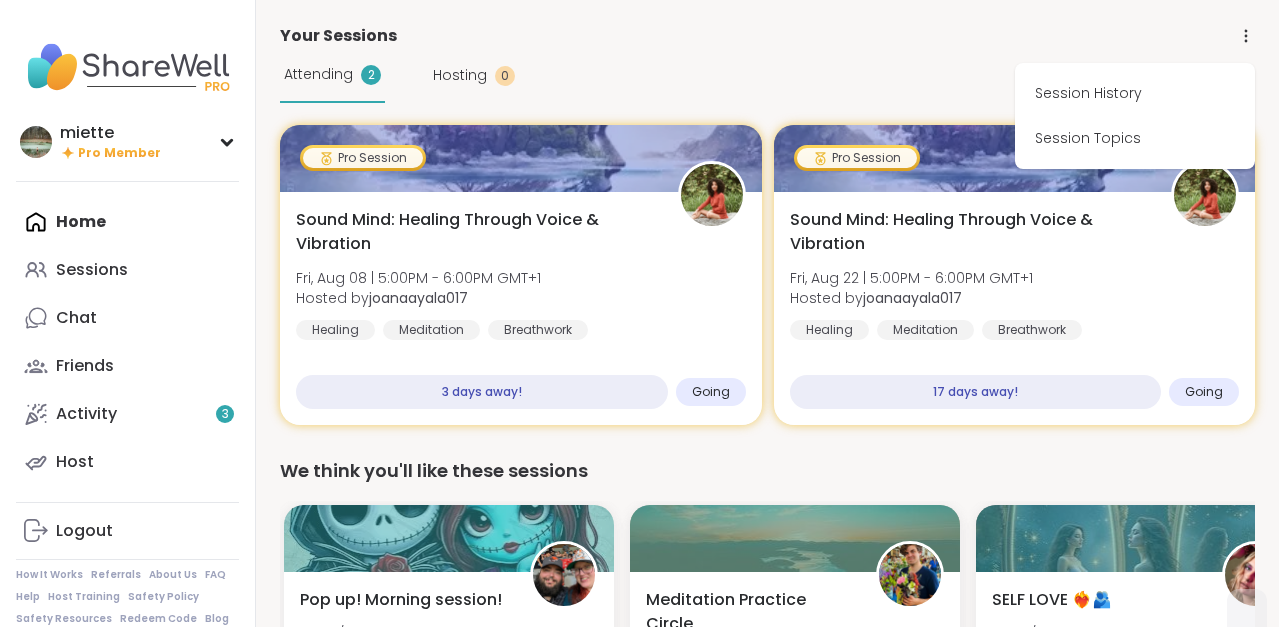 click 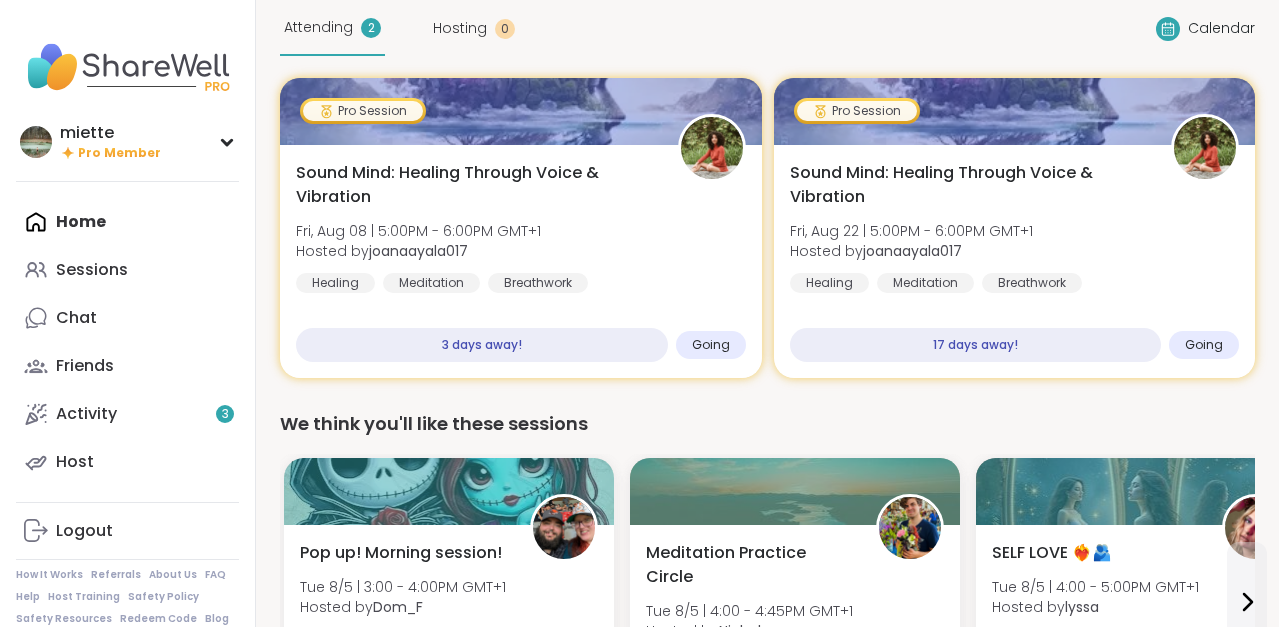 scroll, scrollTop: 53, scrollLeft: 0, axis: vertical 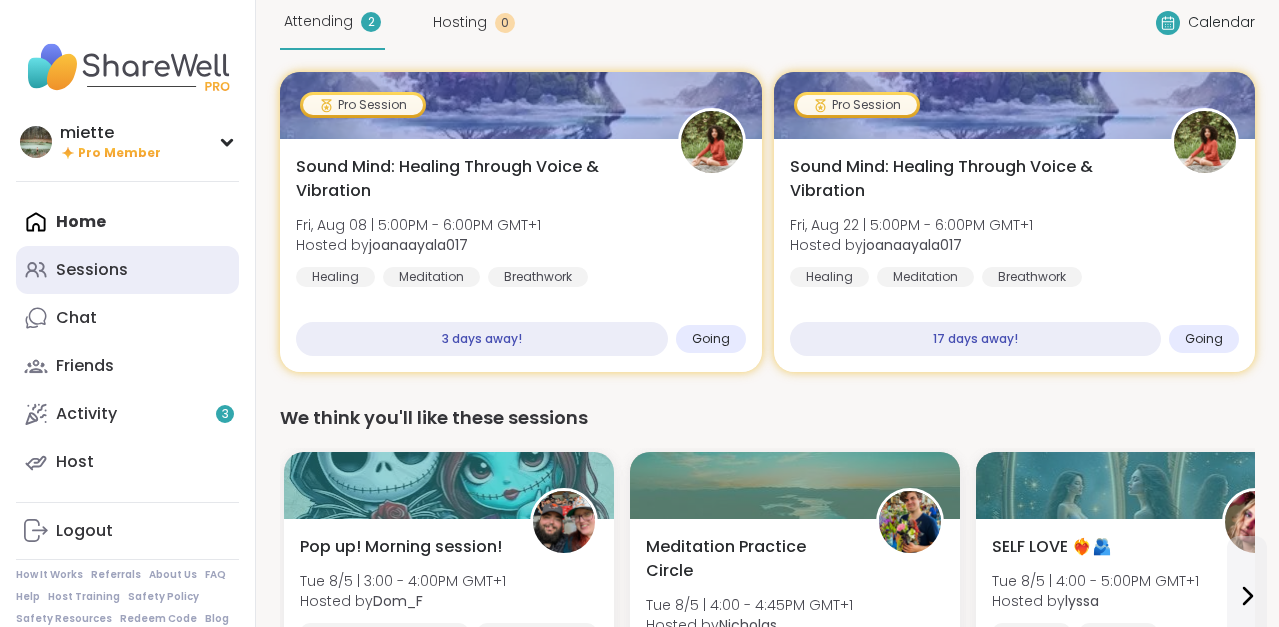 click on "Sessions" at bounding box center (92, 270) 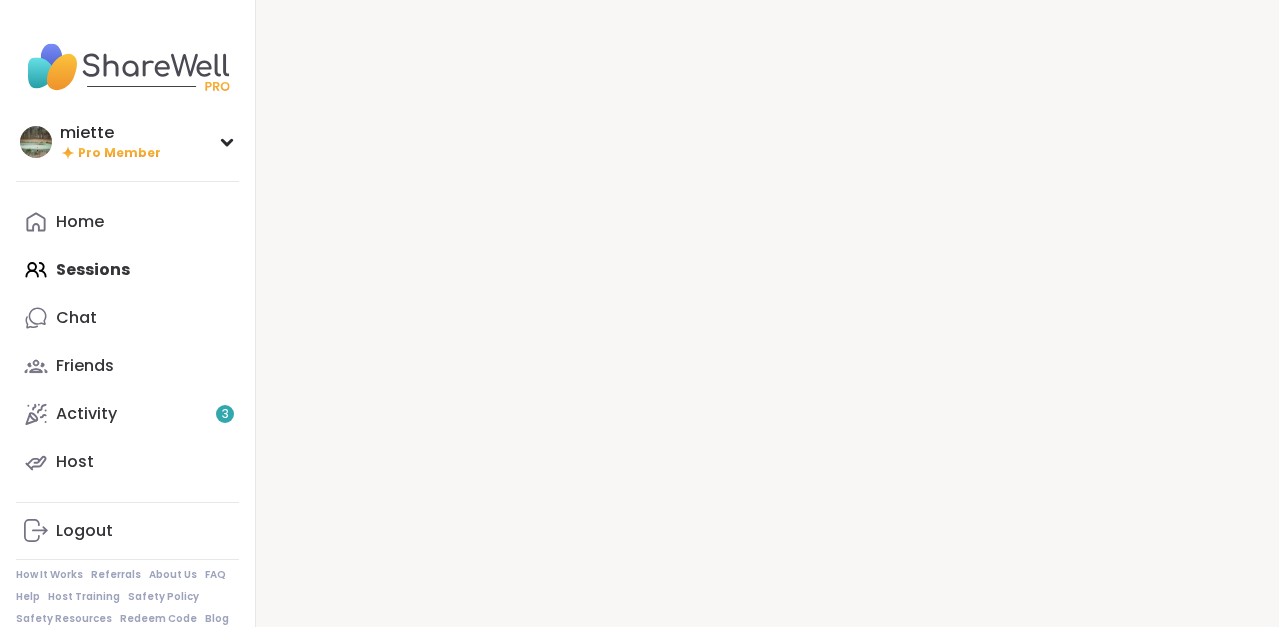 scroll, scrollTop: 0, scrollLeft: 0, axis: both 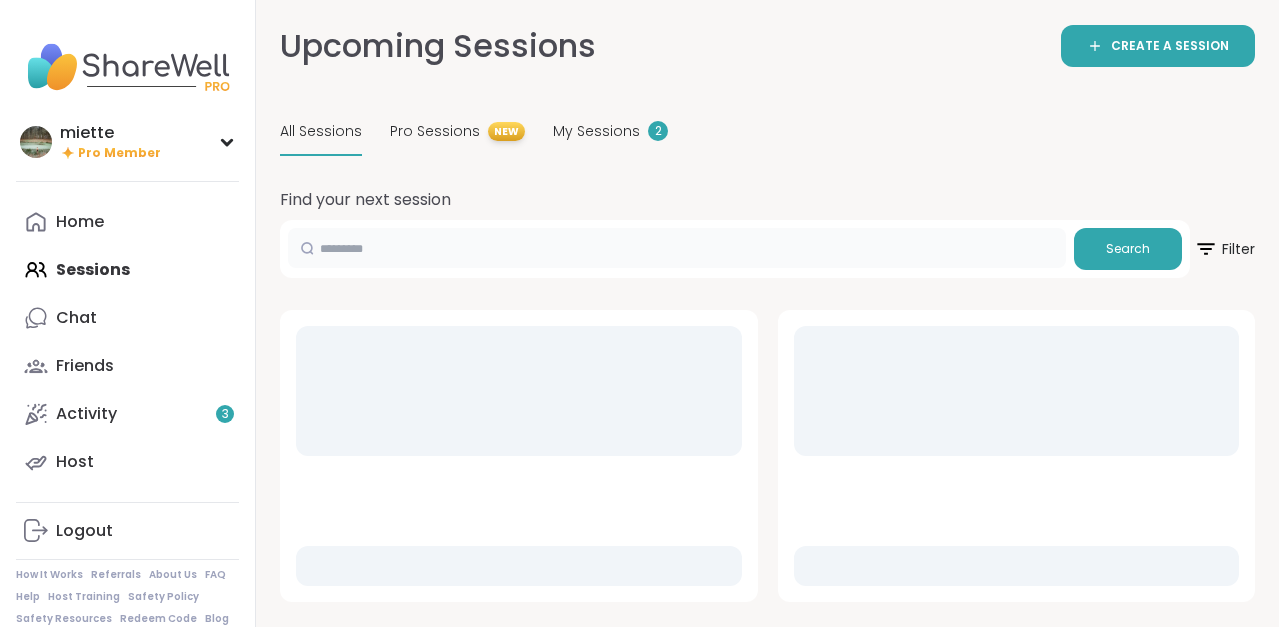 click at bounding box center (677, 248) 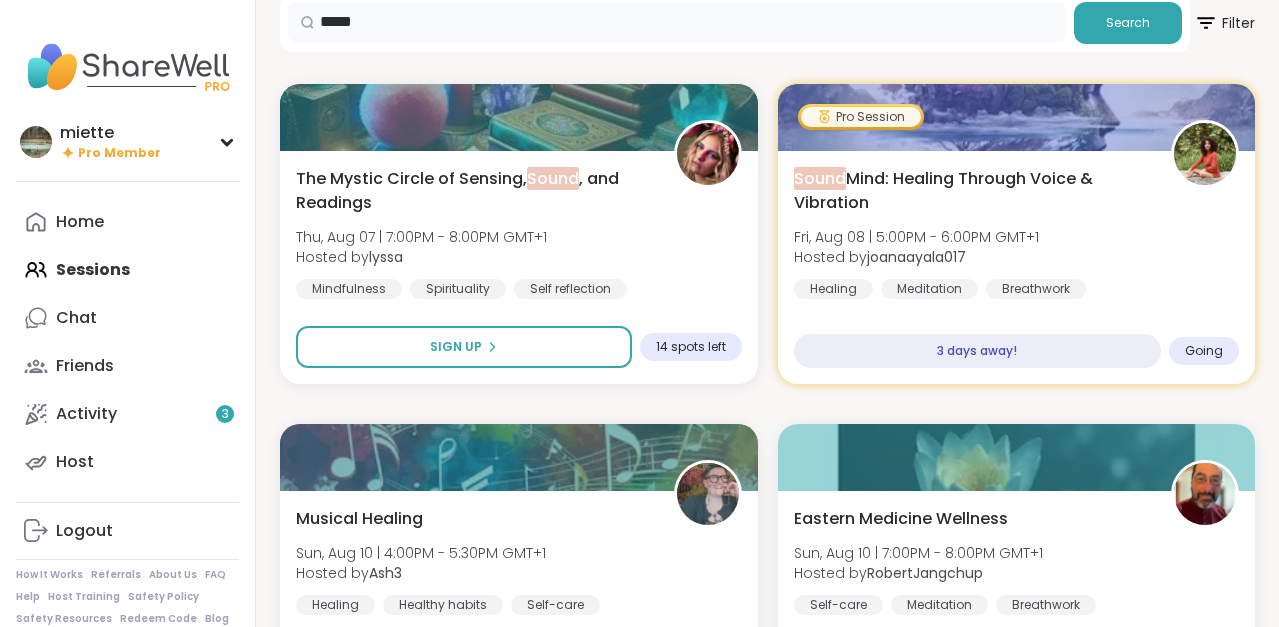 scroll, scrollTop: 252, scrollLeft: 0, axis: vertical 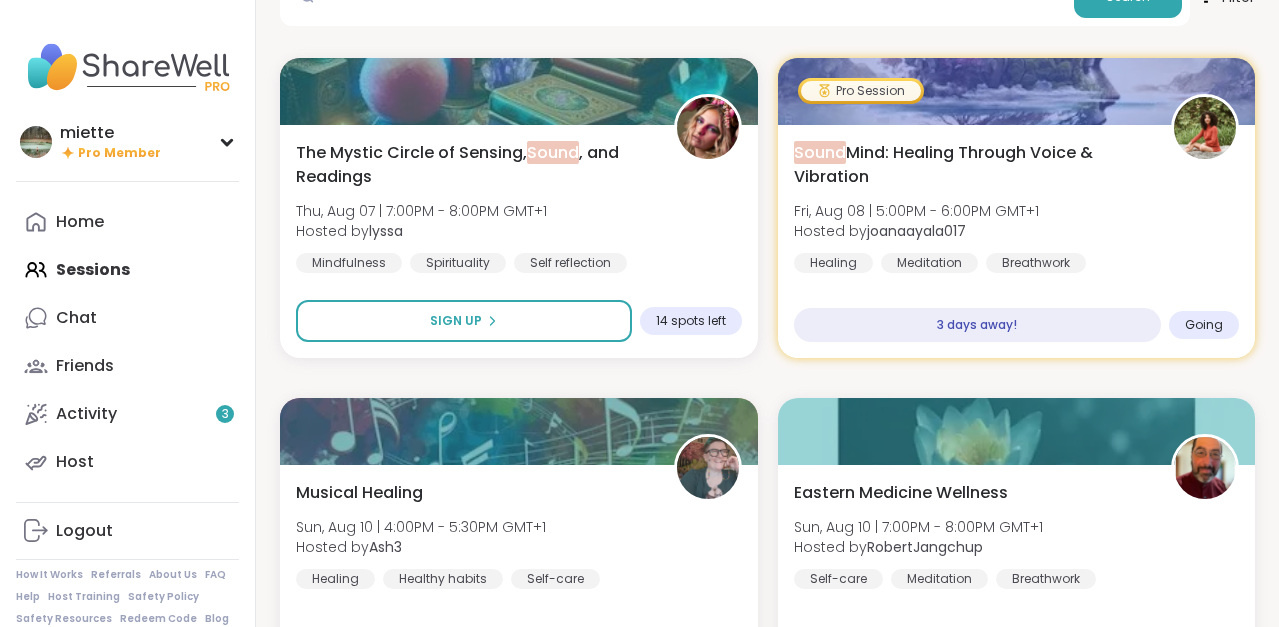 click on "miette Pro Member Profile Membership Settings Help Home Sessions Chat Friends Activity 3 Host Logout How It Works Referrals About Us FAQ Help Host Training Safety Policy Safety Resources Redeem Code Blog Upcoming Sessions CREATE A SESSION All Sessions Pro Sessions NEW My Sessions 2 Find your next session ***** Search  Filter   The Mystic Circle of Sensing,  Sound , and Readings Thu, Aug 07 | 7:00PM - 8:00PM GMT+1 Hosted by  [USERNAME] Mindfulness Spirituality Self reflection Sign Up 14 spots left Pro Session Sound  Mind: Healing Through Voice & Vibration Fri, Aug 08 | 5:00PM - 6:00PM GMT+1 Hosted by  [USERNAME] Healing Meditation Breathwork 3 days away! Going Musical Healing Sun, Aug 10 | 4:00PM - 5:30PM GMT+1 Hosted by  [USERNAME] Healing Healthy habits Self-care Session Full Full Eastern Medicine Wellness Sun, Aug 10 | 7:00PM - 8:00PM GMT+1 Hosted by  [USERNAME] Self-care Meditation Breathwork Sign Up 10 spots left Relaxing Breathwork Mon, Aug 11 | 8:30PM - 9:00PM GMT+1 Hosted by  [USERNAME] Breathwork Sound" at bounding box center (639, 2974) 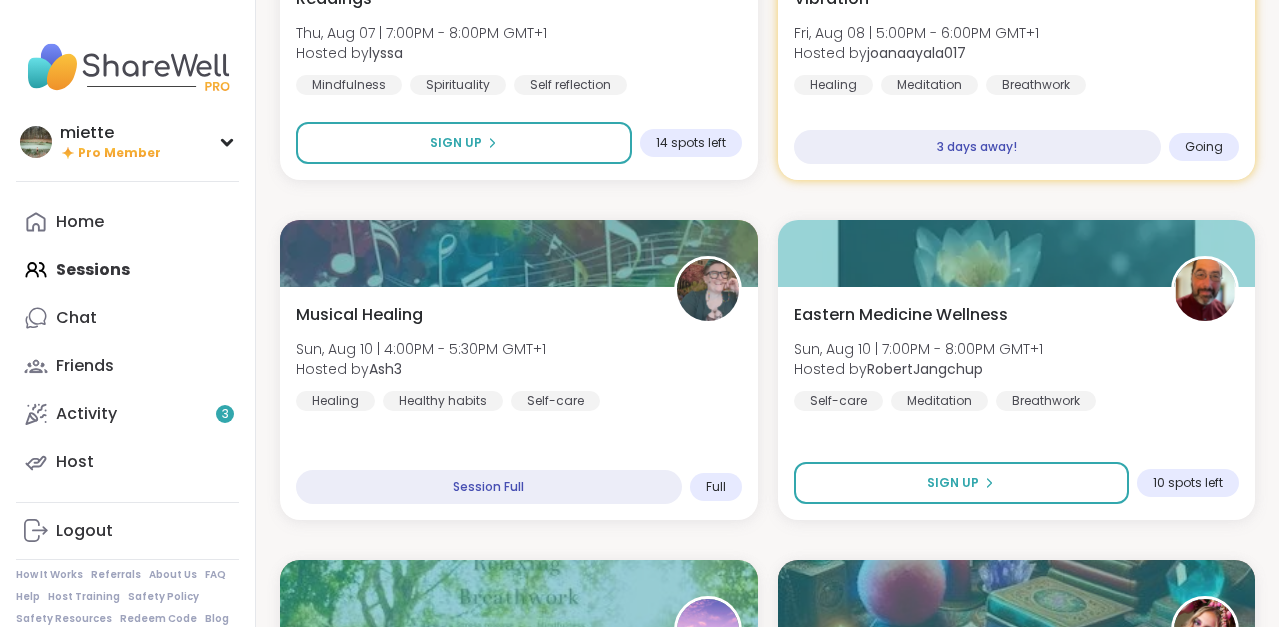scroll, scrollTop: 437, scrollLeft: 0, axis: vertical 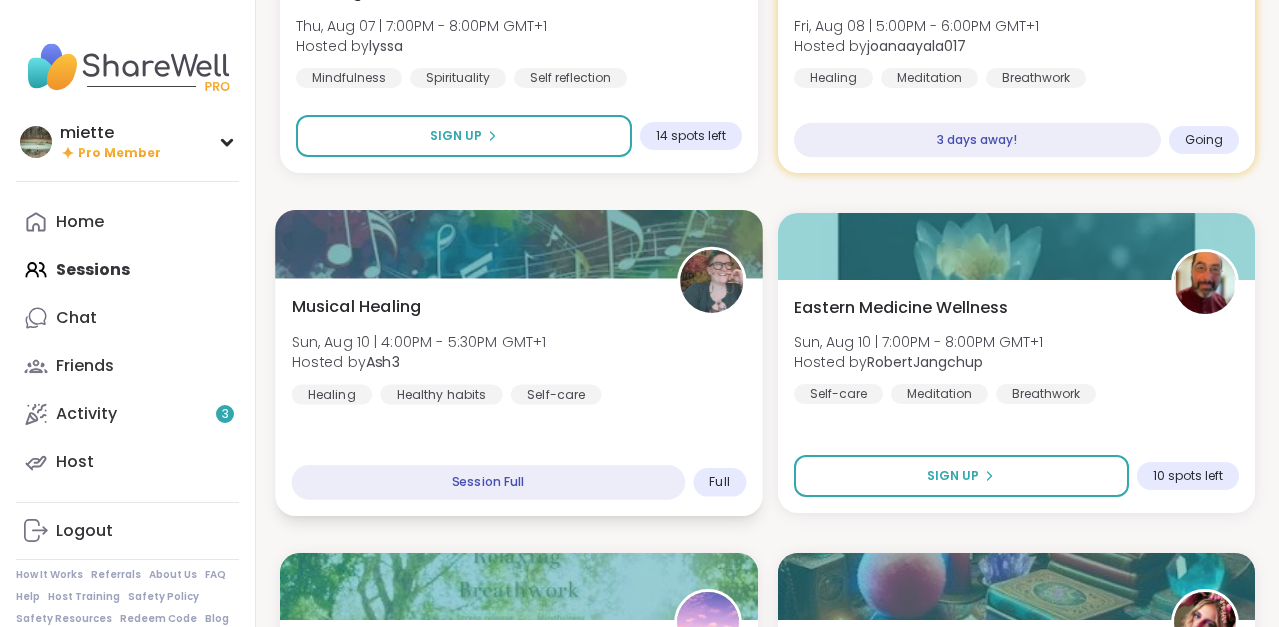 click at bounding box center [518, 244] 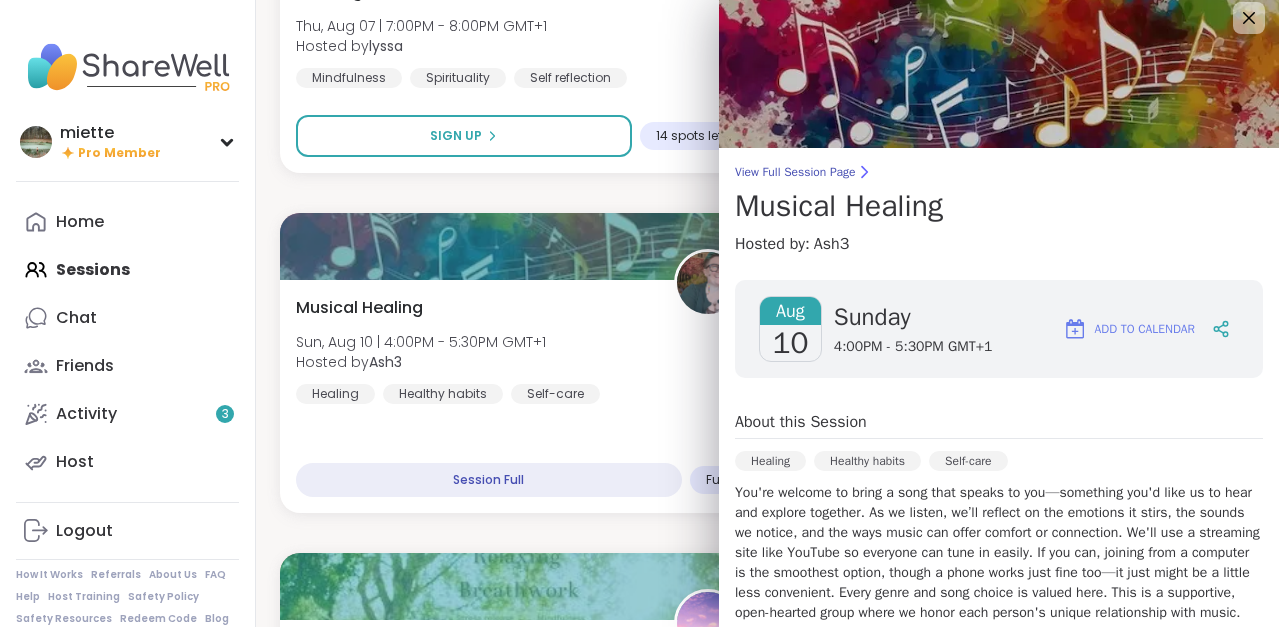 scroll, scrollTop: 15, scrollLeft: 0, axis: vertical 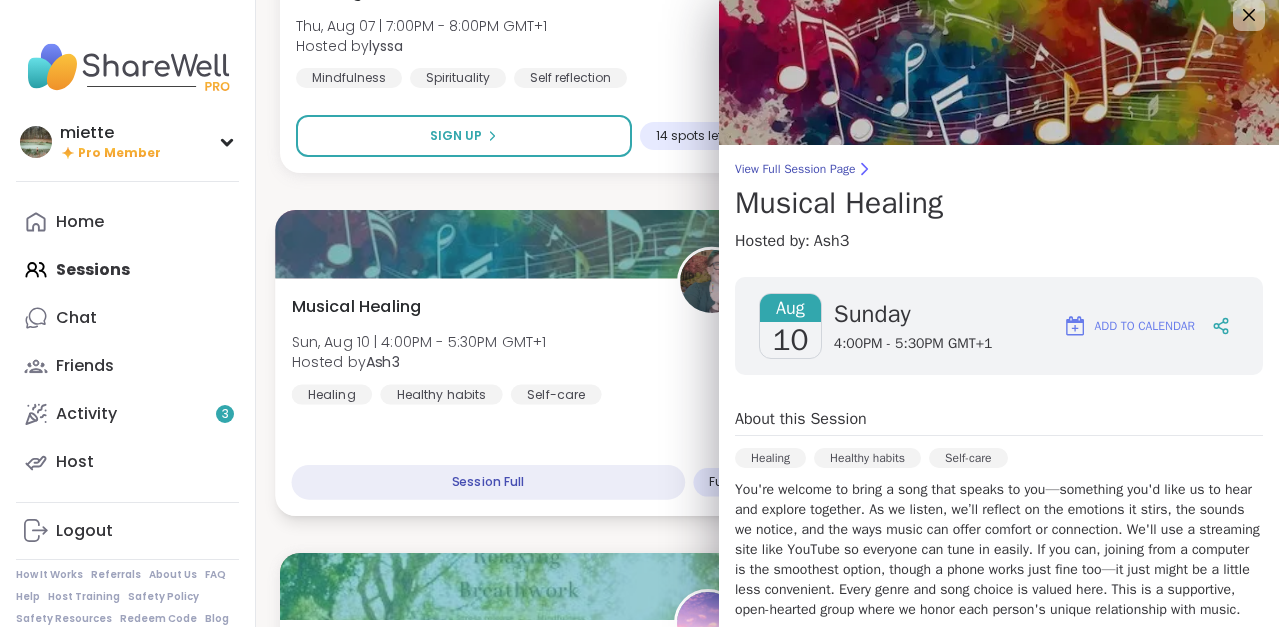 click on "Musical Healing Sun, Aug 10 | 4:00PM - 5:30PM GMT+1 Hosted by [USERNAME] Healing Healthy habits Self-care Session Full Full" at bounding box center (518, 397) 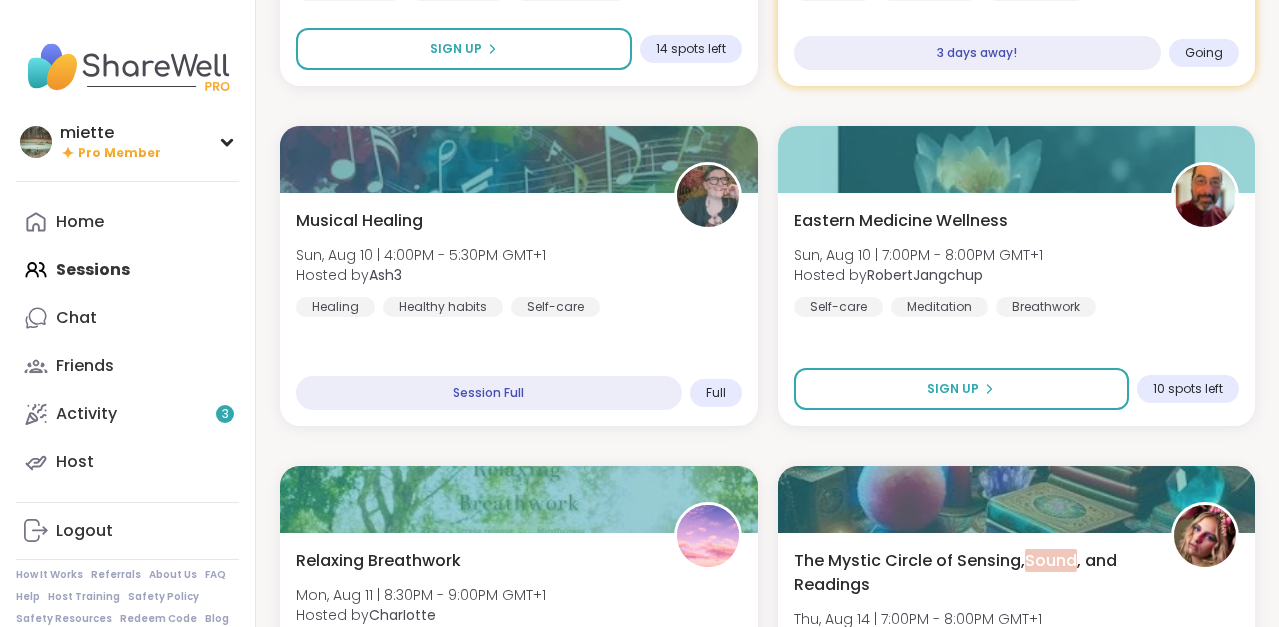 scroll, scrollTop: 0, scrollLeft: 0, axis: both 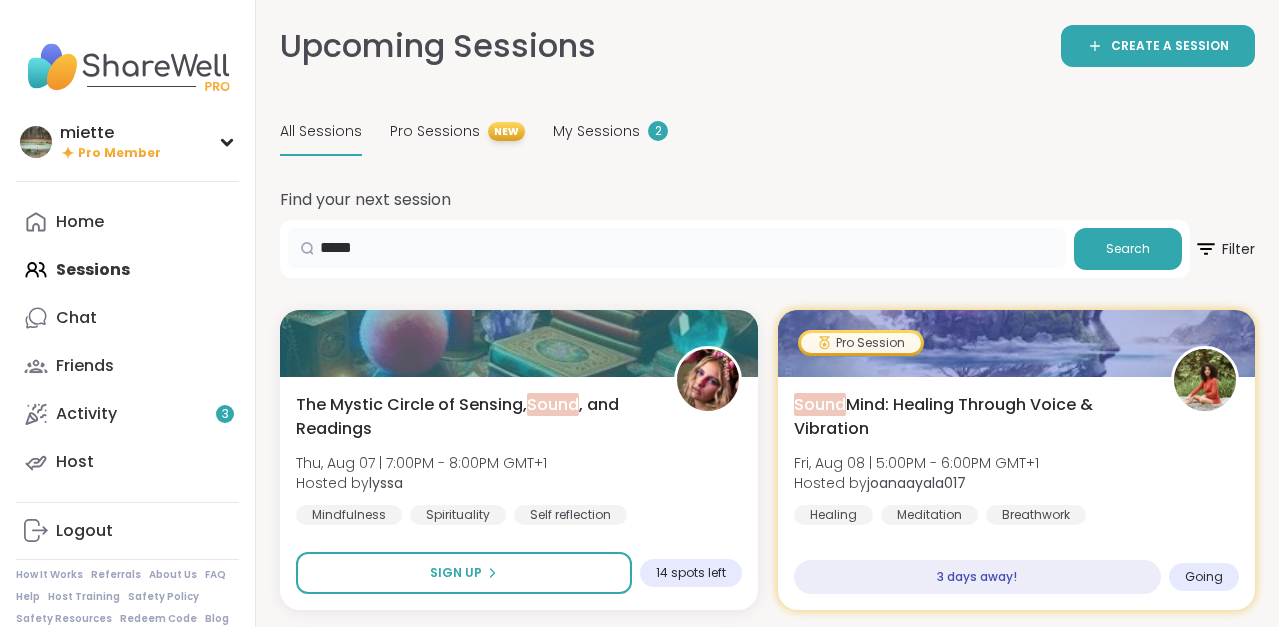 click on "*****" at bounding box center (677, 248) 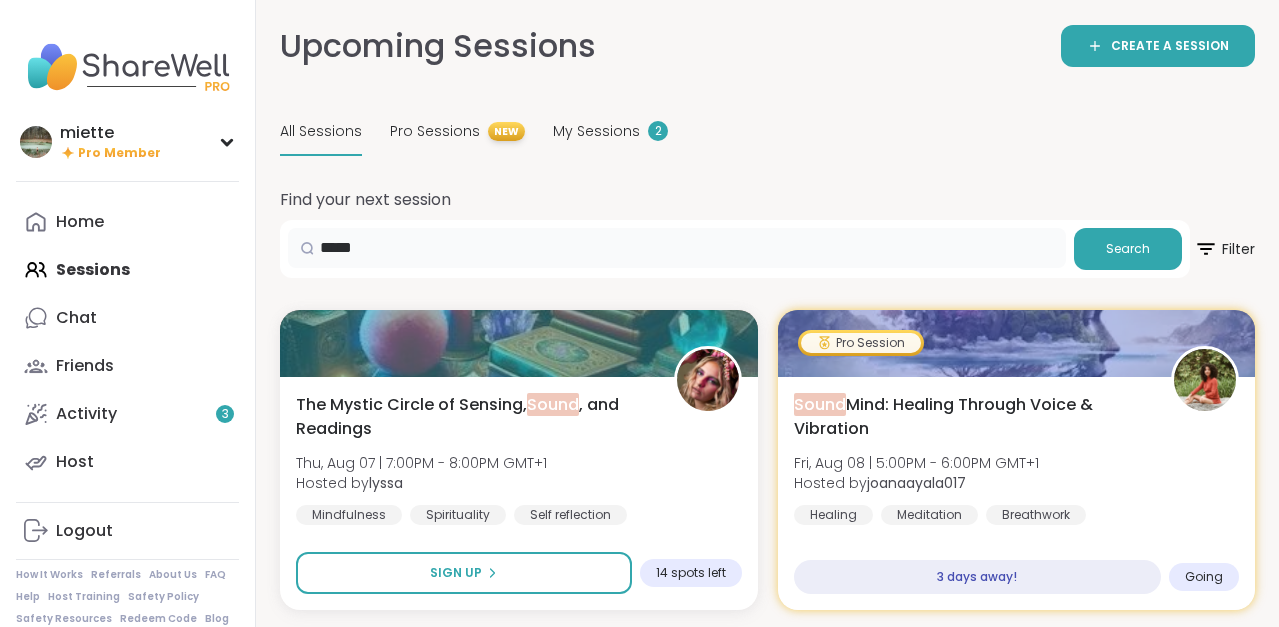 type on "*****" 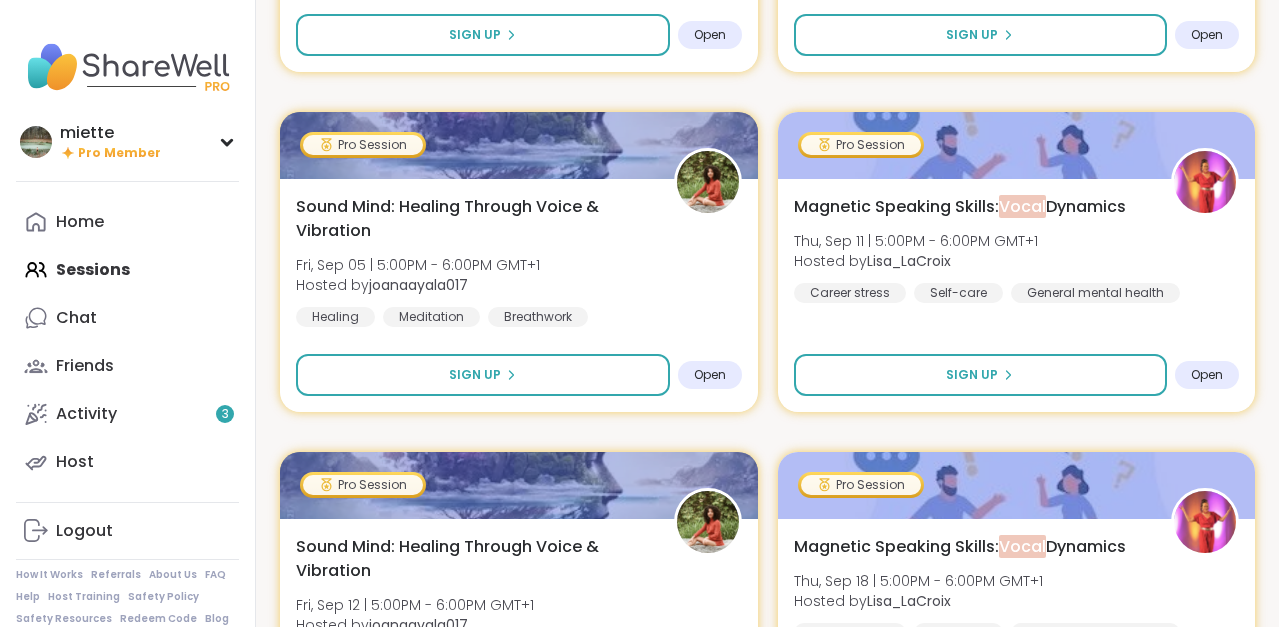 scroll, scrollTop: 1537, scrollLeft: 0, axis: vertical 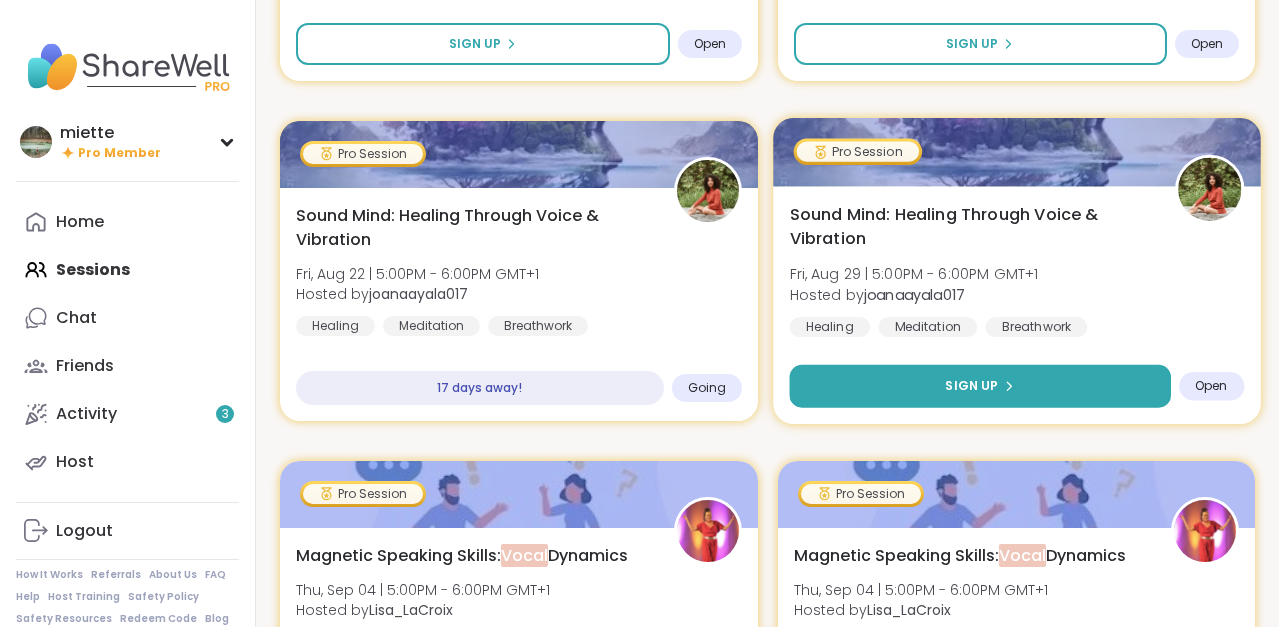 click on "Sign Up" at bounding box center [979, 386] 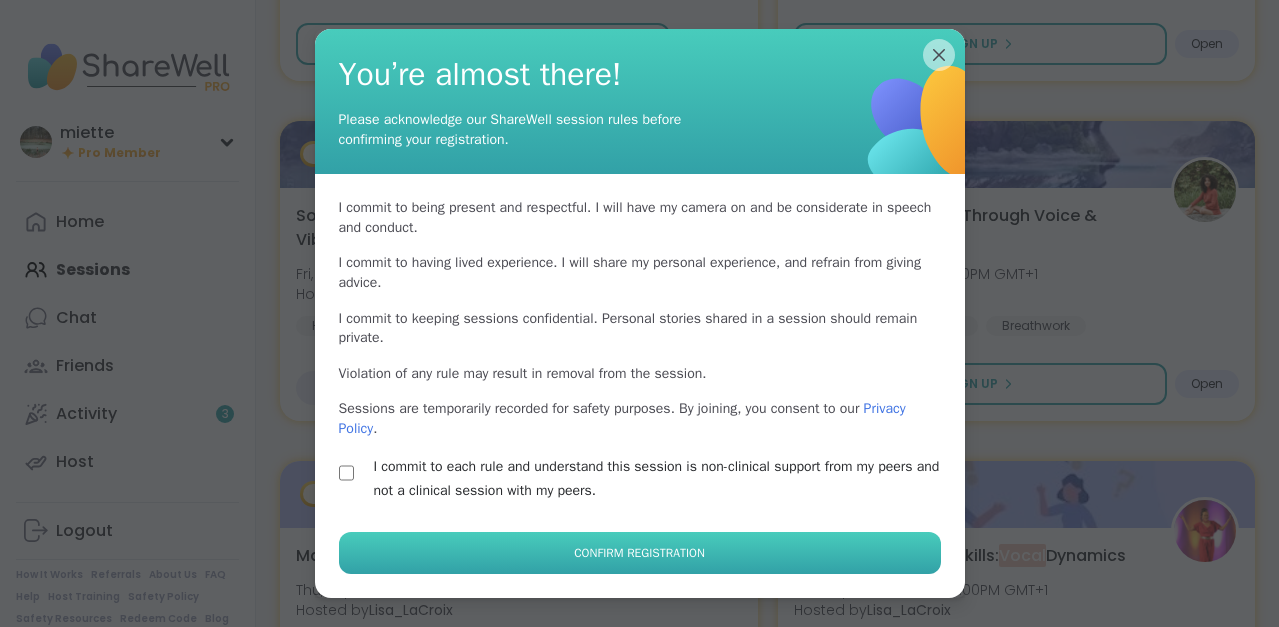 click on "Confirm Registration" at bounding box center [640, 553] 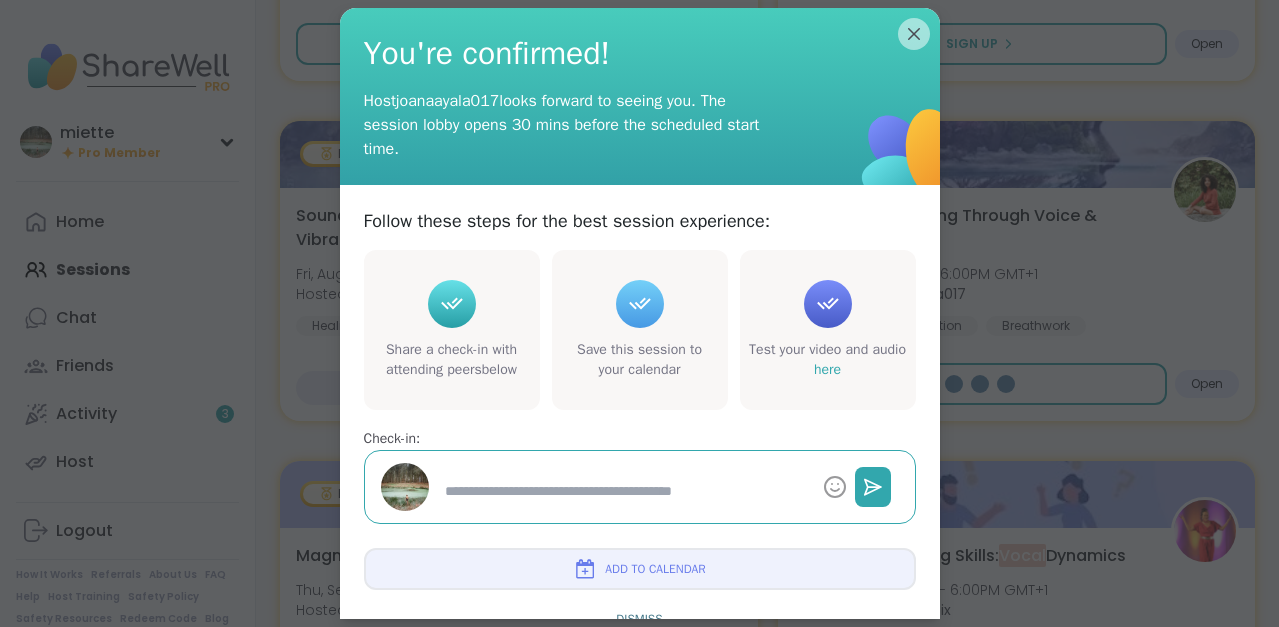 type on "*" 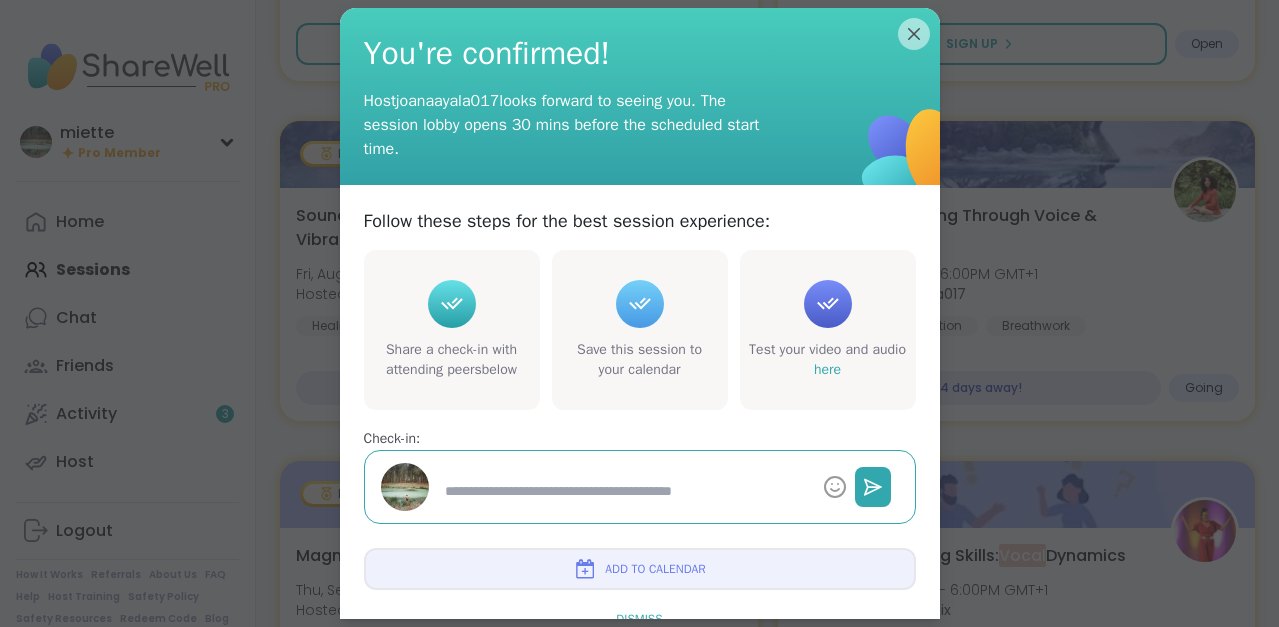 click on "Dismiss" at bounding box center (639, 619) 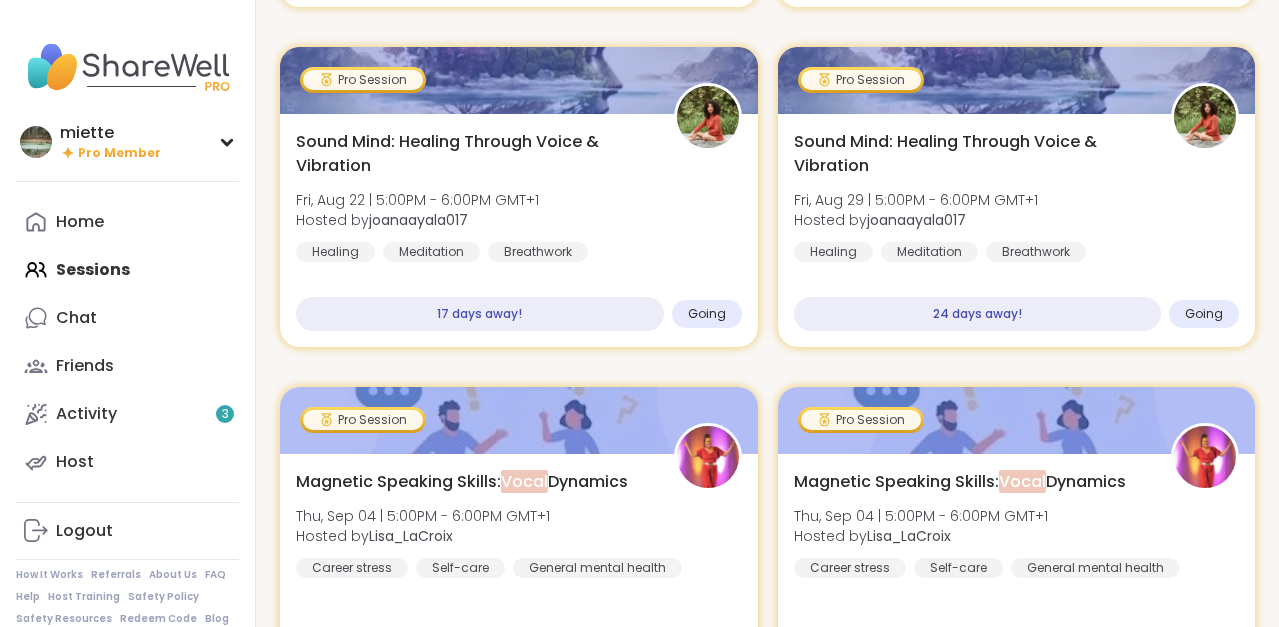scroll, scrollTop: 0, scrollLeft: 0, axis: both 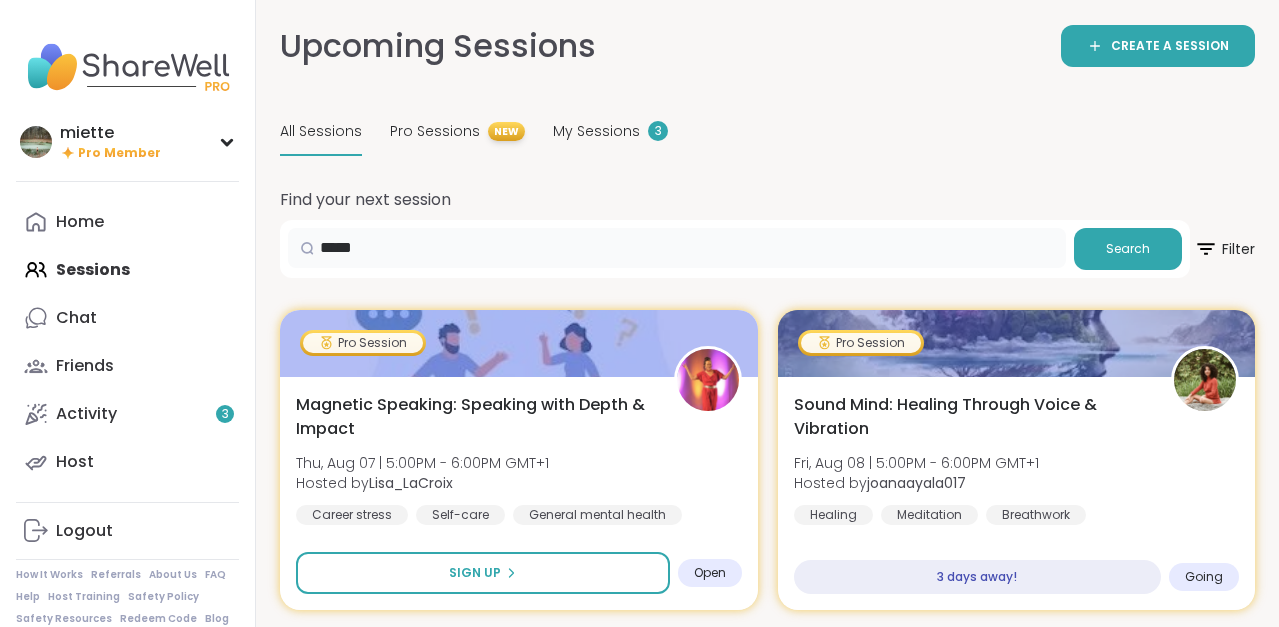 click on "*****" at bounding box center (677, 248) 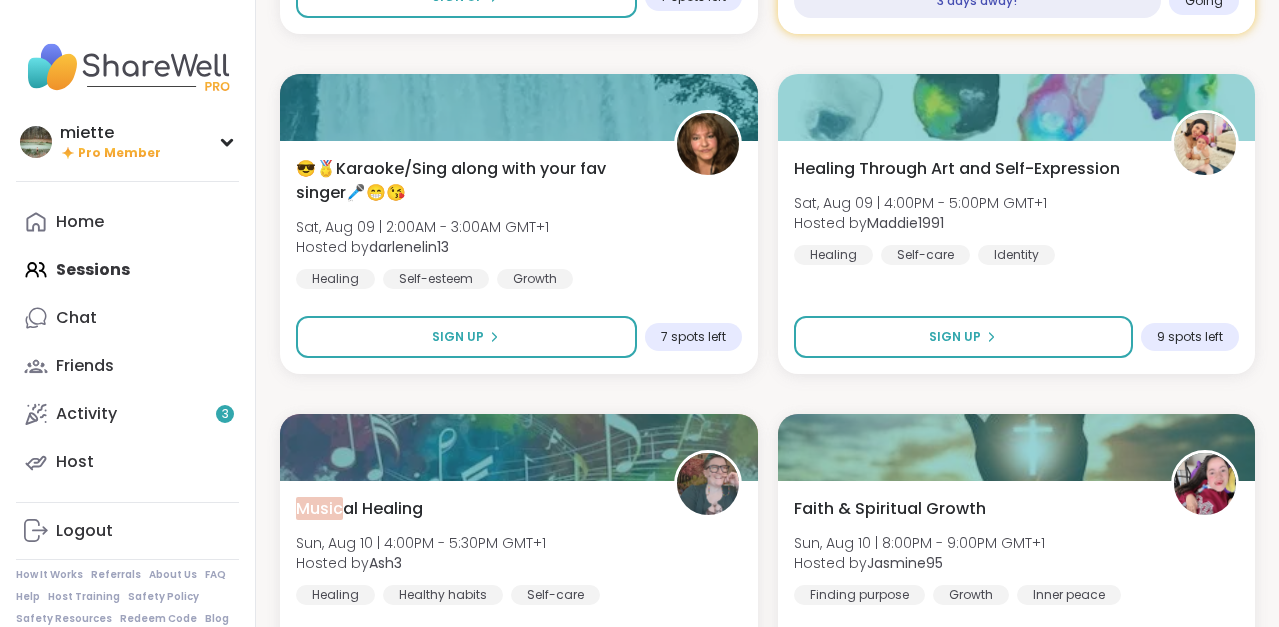 scroll, scrollTop: 579, scrollLeft: 0, axis: vertical 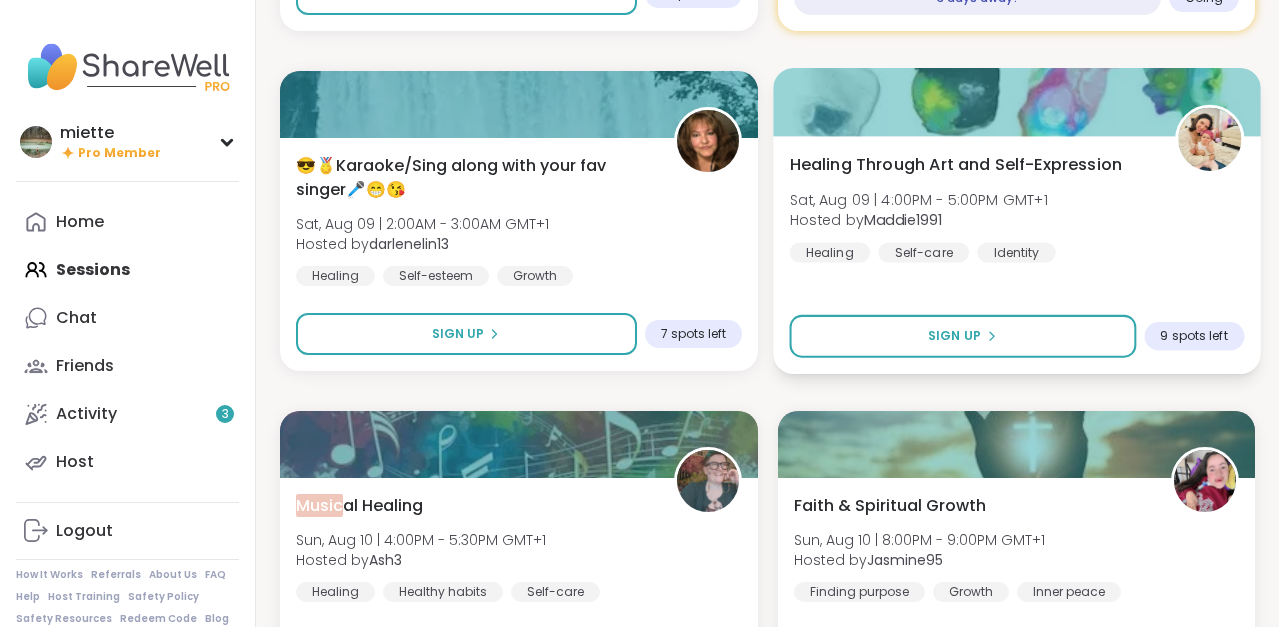click at bounding box center (1016, 102) 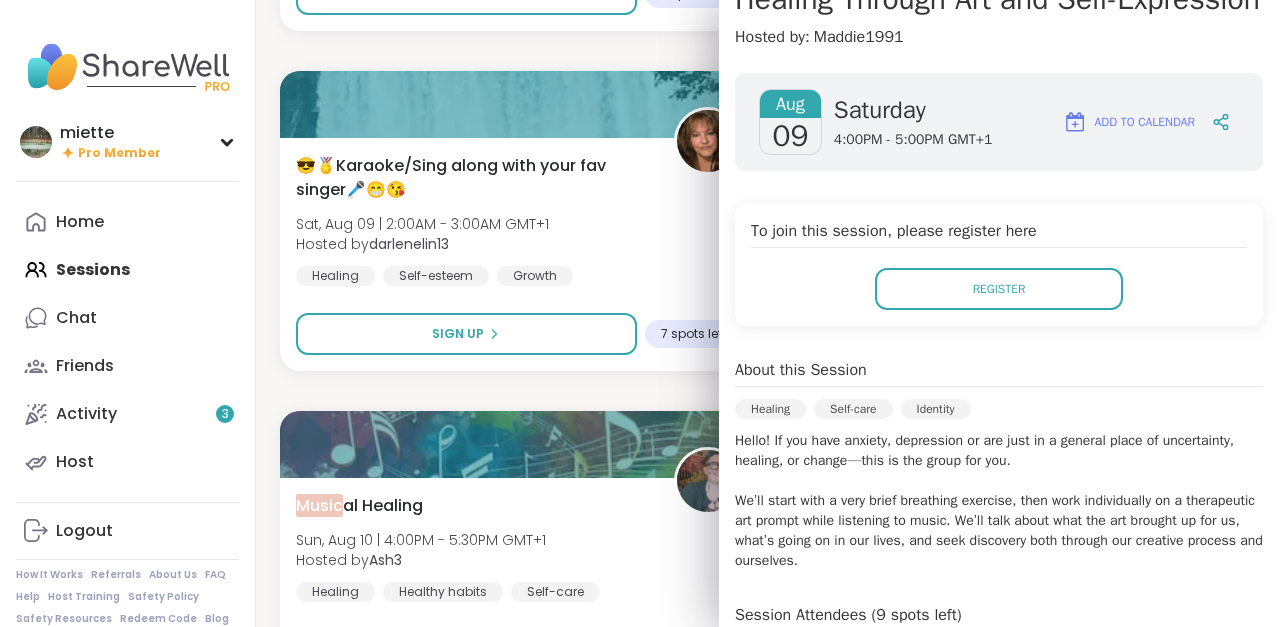 scroll, scrollTop: 222, scrollLeft: 0, axis: vertical 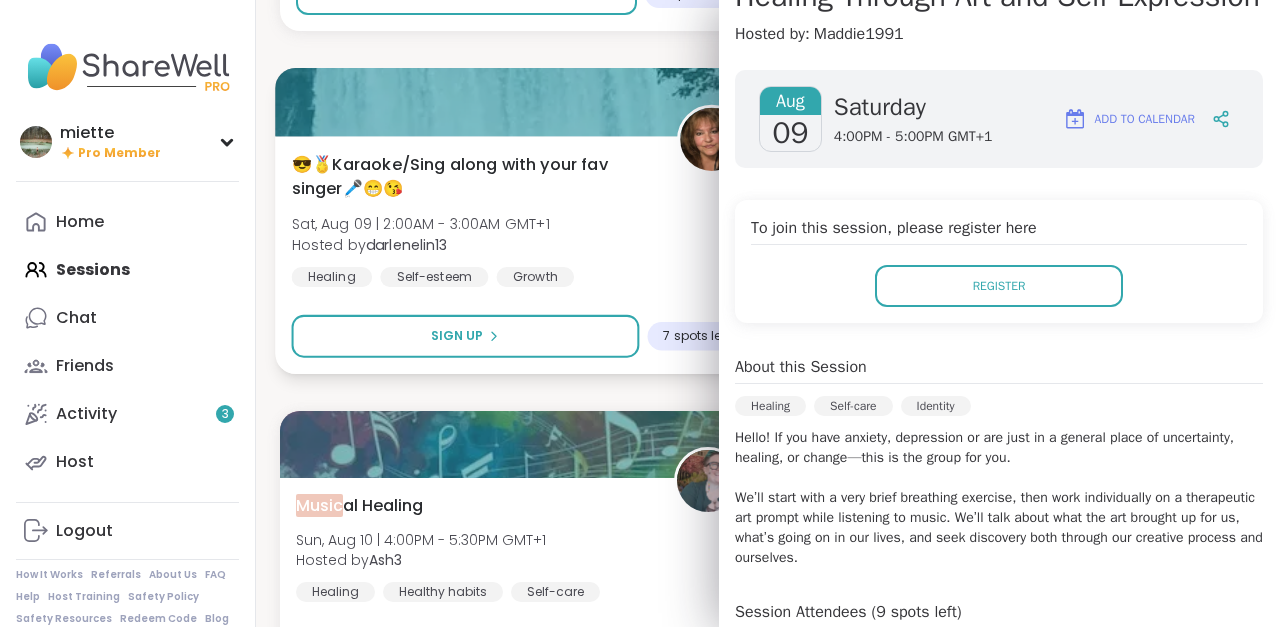 click on "7 spots left" at bounding box center (696, 336) 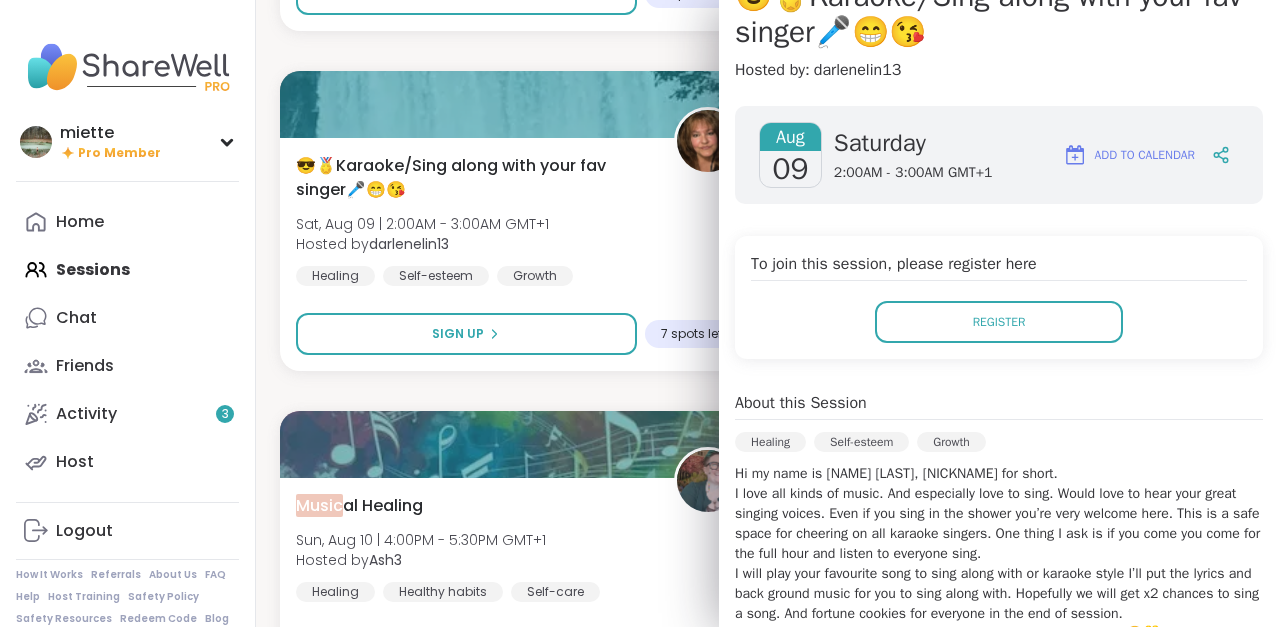 click on "Soul searching with  music   🎧🎶 Fri, Aug 08 | 12:00AM - 1:00AM GMT+1 Hosted by  [USERNAME] Self-care Healthy habits Anxiety Sign Up 7 spots left Pro Session Sound Mind: Healing Through Voice & Vibration Fri, Aug 08 | 5:00PM - 6:00PM GMT+1 Hosted by  [USERNAME] Healing Meditation Breathwork 3 days away! Going 😎🎧Karaoke/Sing along with your fav singer🎧😍😍 Sat, Aug 09 | 2:00AM - 3:00AM GMT+1 Hosted by  [USERNAME] Healing Self-esteem Growth Sign Up 7 spots left Healing Through Art and Self-Expression Sat, Aug 09 | 4:00PM - 5:00PM GMT+1 Hosted by  [USERNAME] Healing Self-care Identity Sign Up 9 spots left Music al Healing Sun, Aug 10 | 4:00PM - 5:30PM GMT+1 Hosted by  [USERNAME] Healing Healthy habits Self-care Session Full Full Faith & Spiritual Growth  Sun, Aug 10 | 8:00PM - 9:00PM GMT+1 Hosted by  [USERNAME] Finding purpose Growth Inner peace Sign Up 12 spots left New Host! 🎉 The Creative Collective Tue, Aug 12 | 12:00AM - 1:30AM GMT+1 Hosted by  [USERNAME] Healing Vision building" at bounding box center [767, 2771] 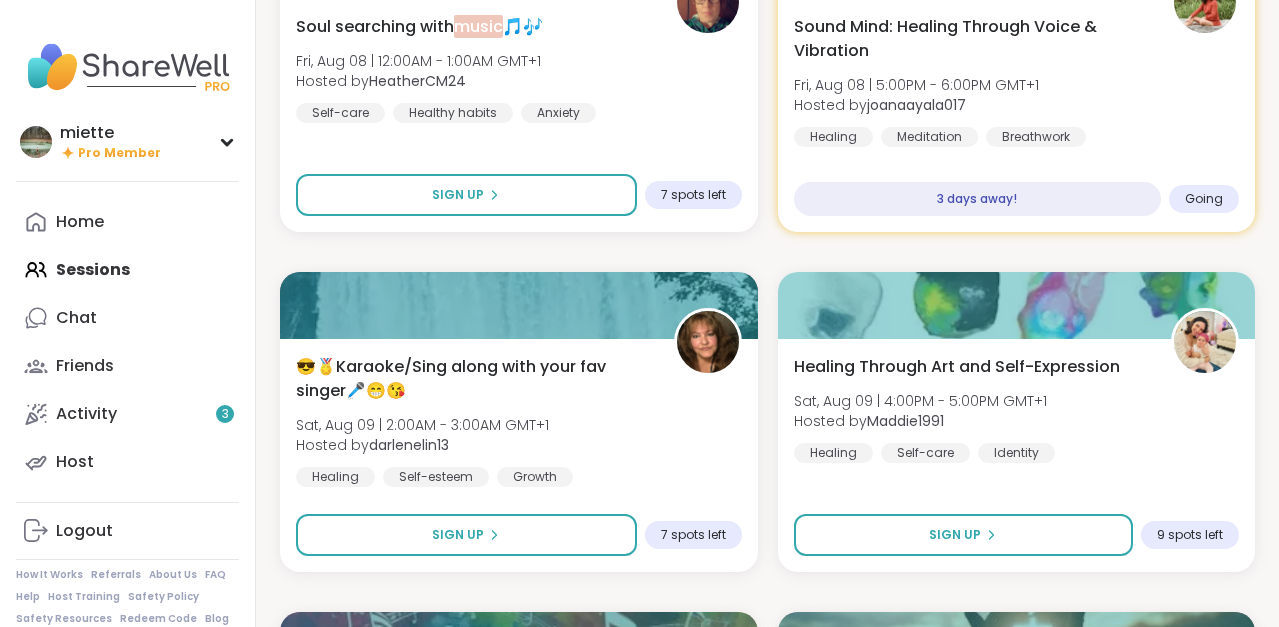 scroll, scrollTop: 0, scrollLeft: 0, axis: both 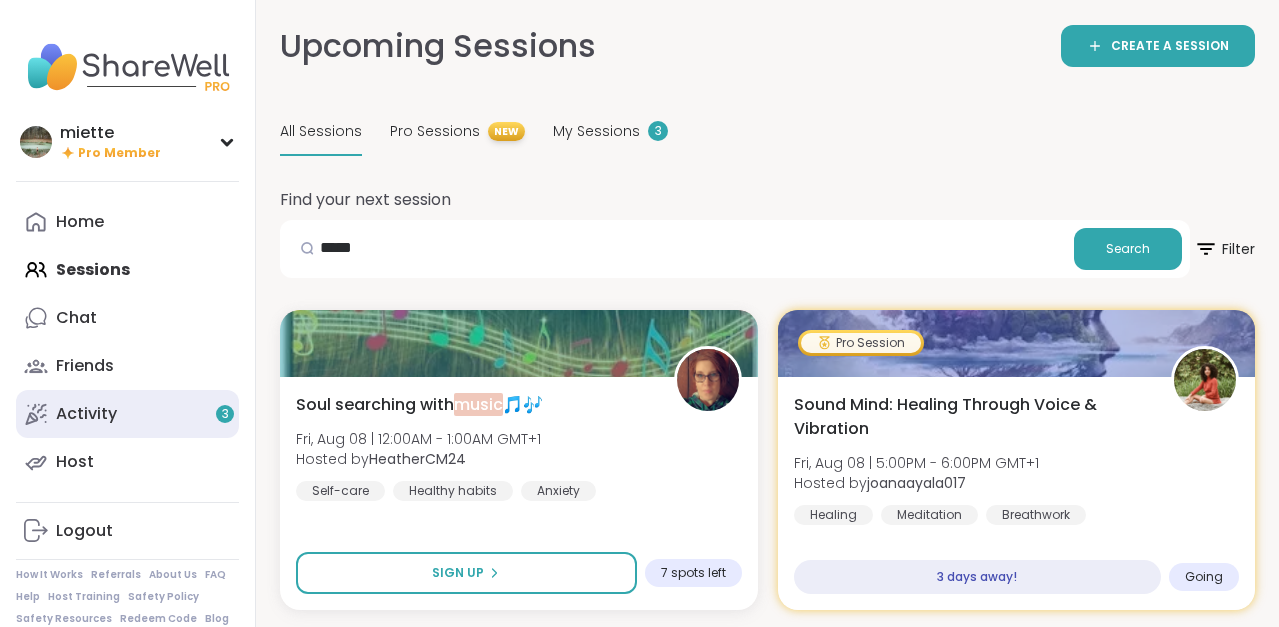 click on "Activity 3" at bounding box center (127, 414) 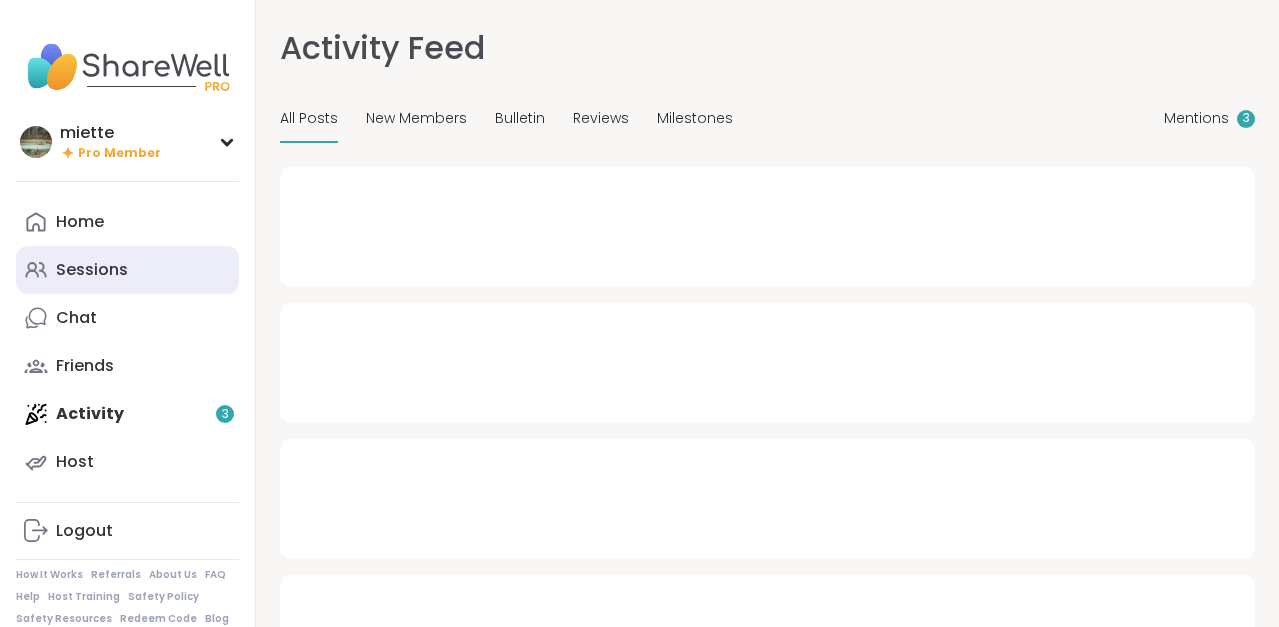 type on "*" 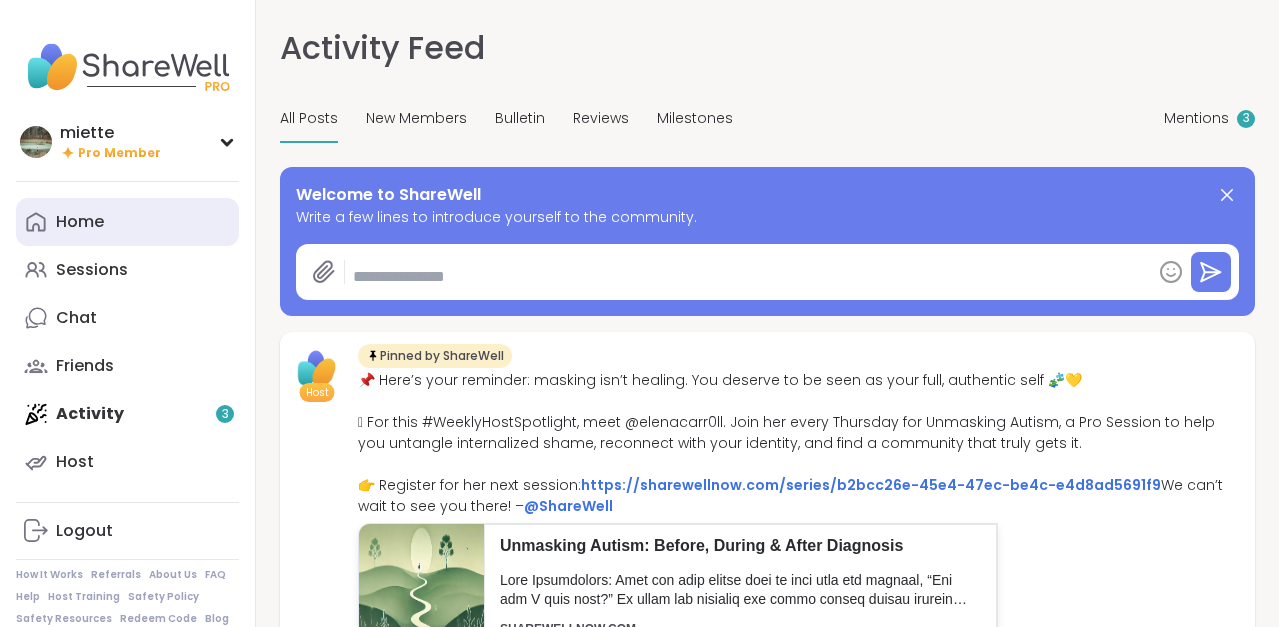 click on "Home" at bounding box center (127, 222) 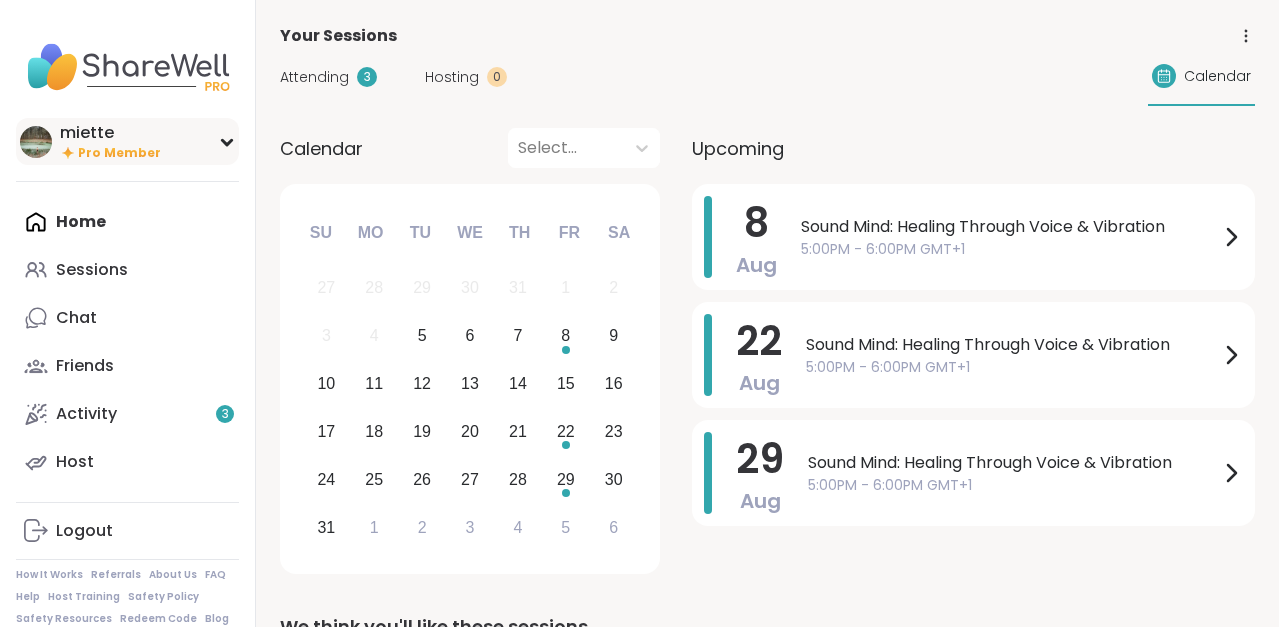 click on "miette Pro Member" at bounding box center (127, 141) 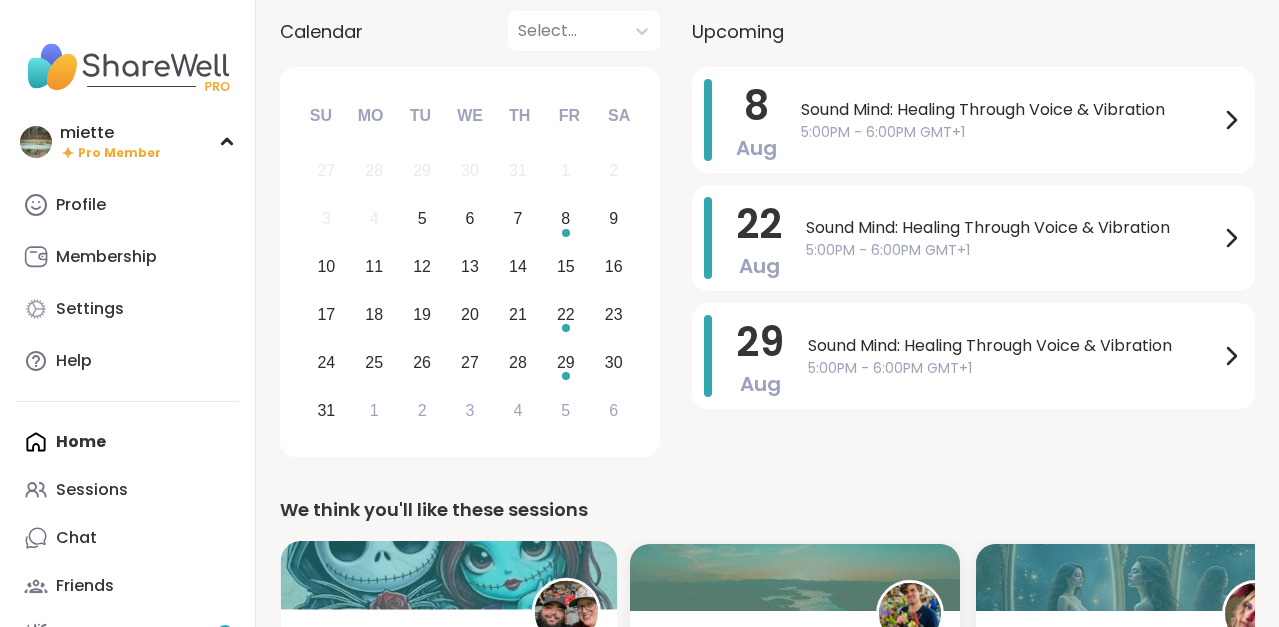 scroll, scrollTop: 0, scrollLeft: 0, axis: both 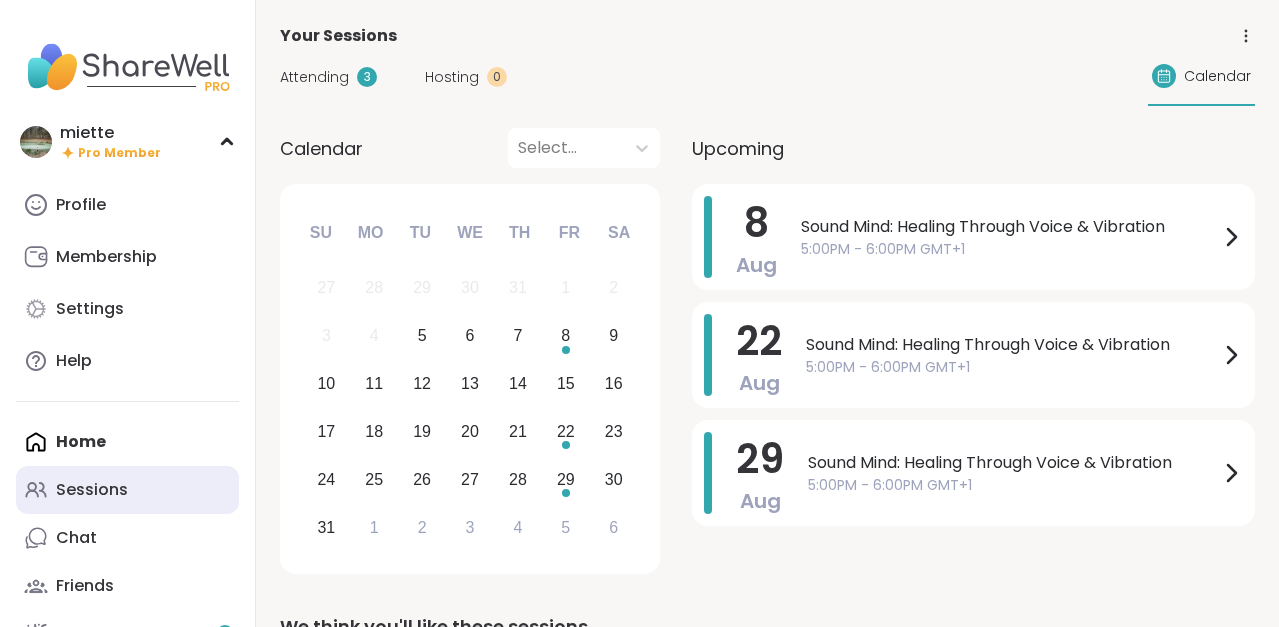 click on "Sessions" at bounding box center [92, 490] 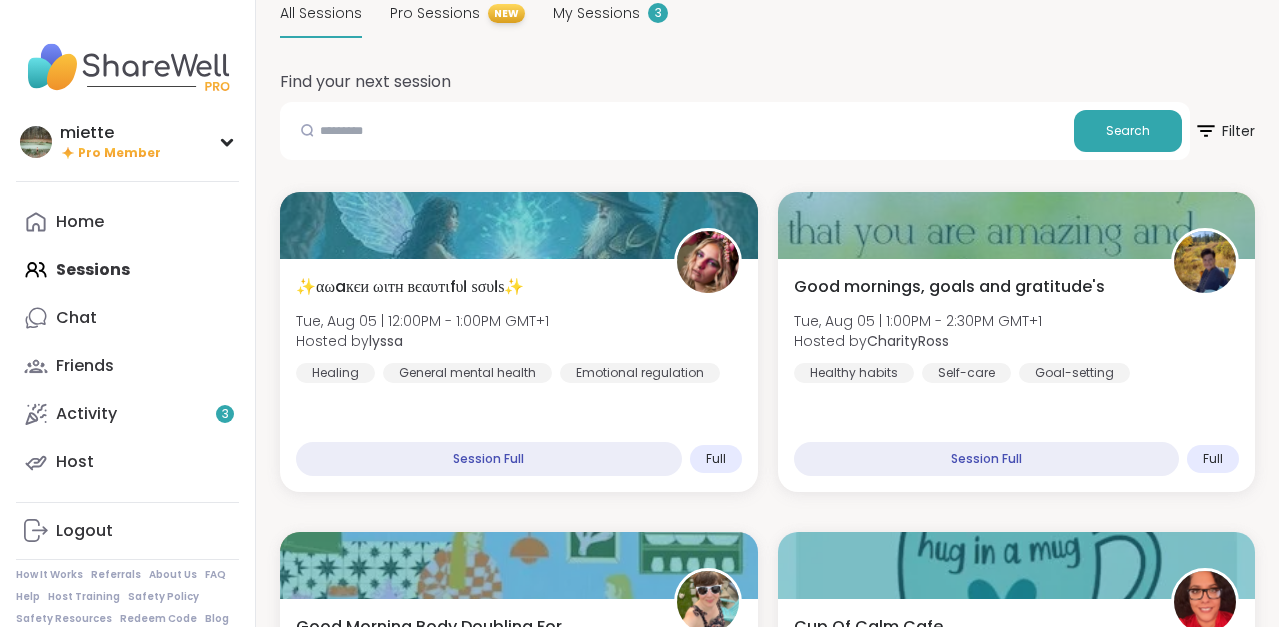 scroll, scrollTop: 0, scrollLeft: 0, axis: both 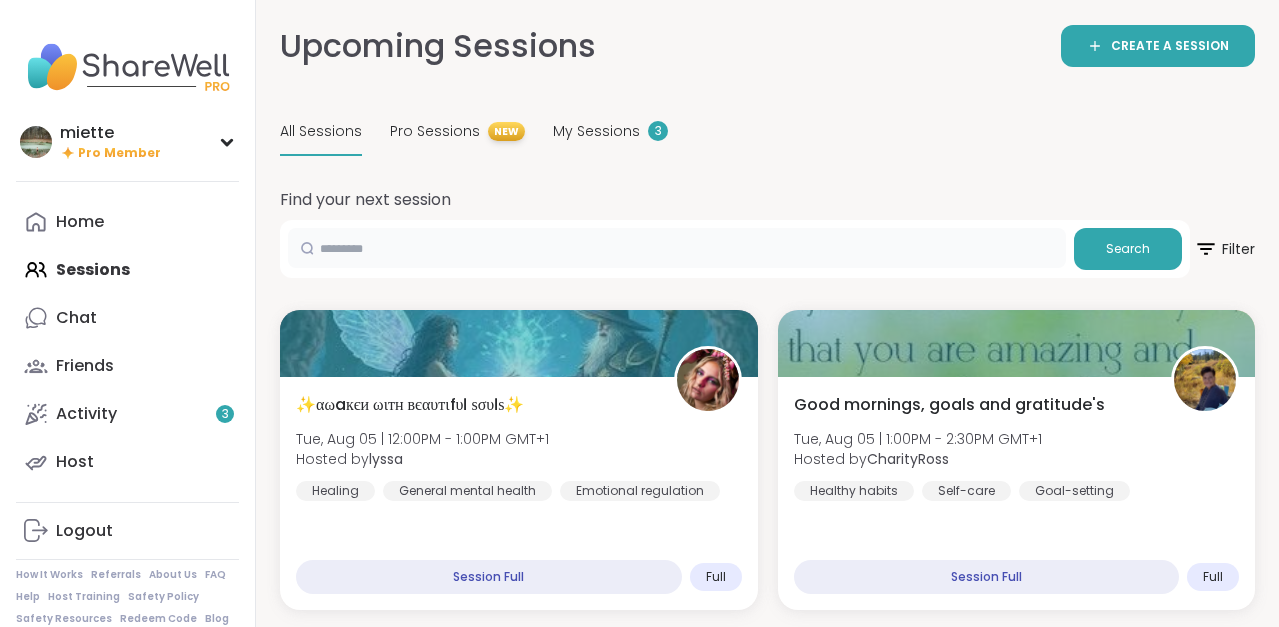 click at bounding box center (677, 248) 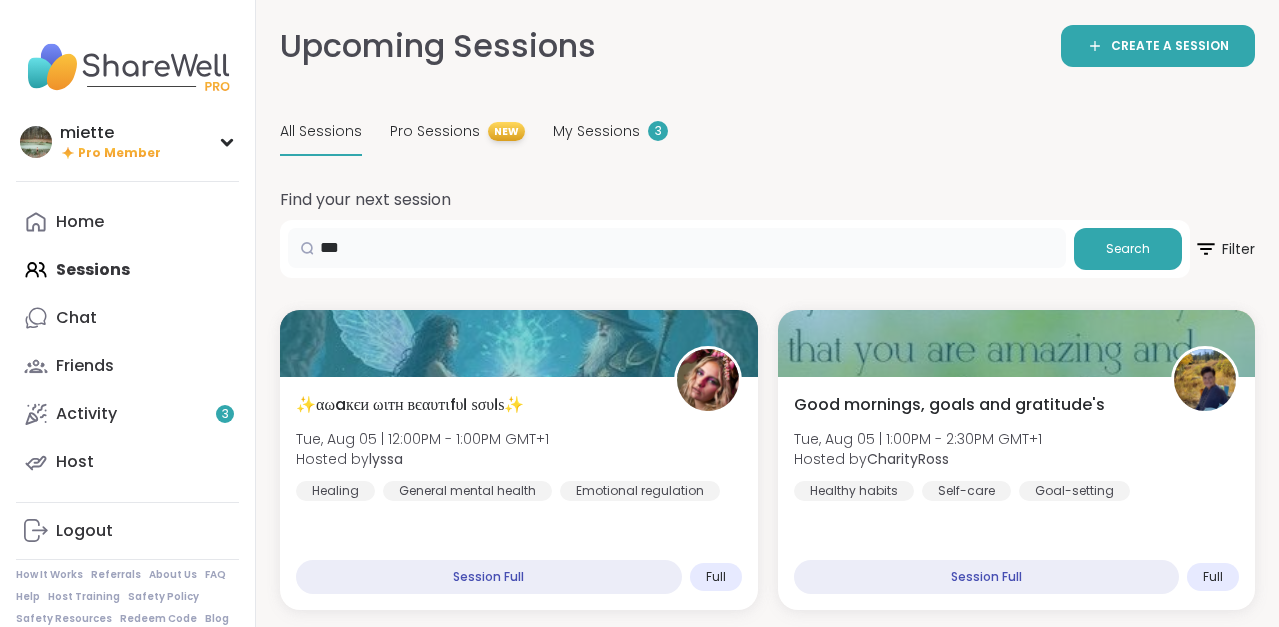 type on "***" 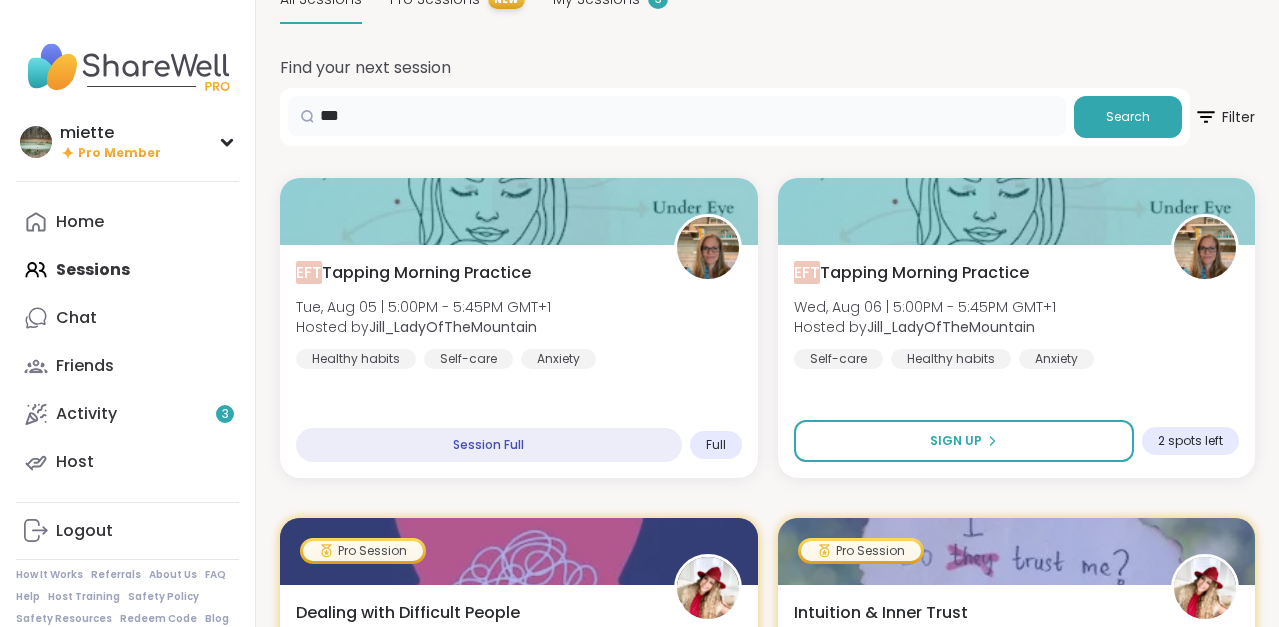 scroll, scrollTop: 133, scrollLeft: 0, axis: vertical 